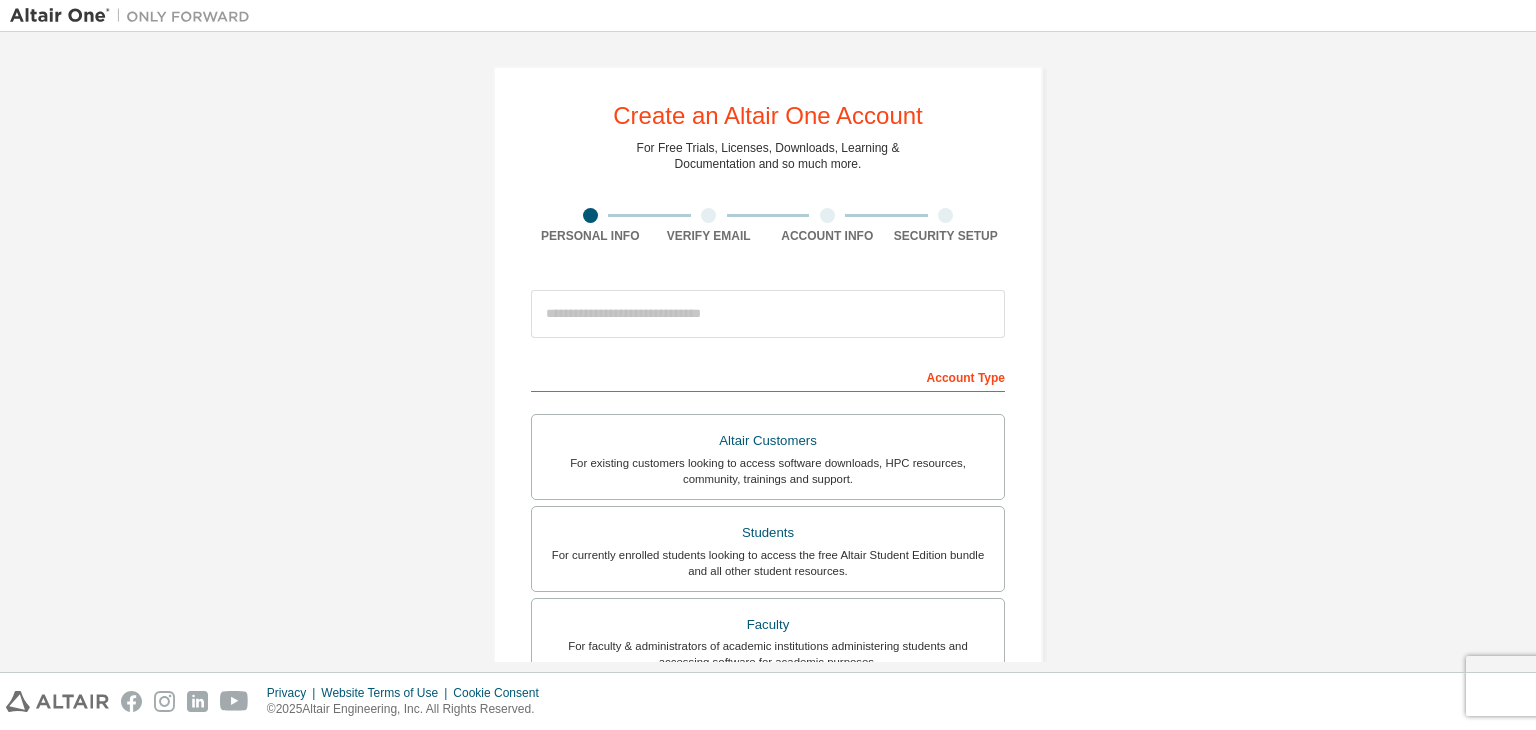 scroll, scrollTop: 0, scrollLeft: 0, axis: both 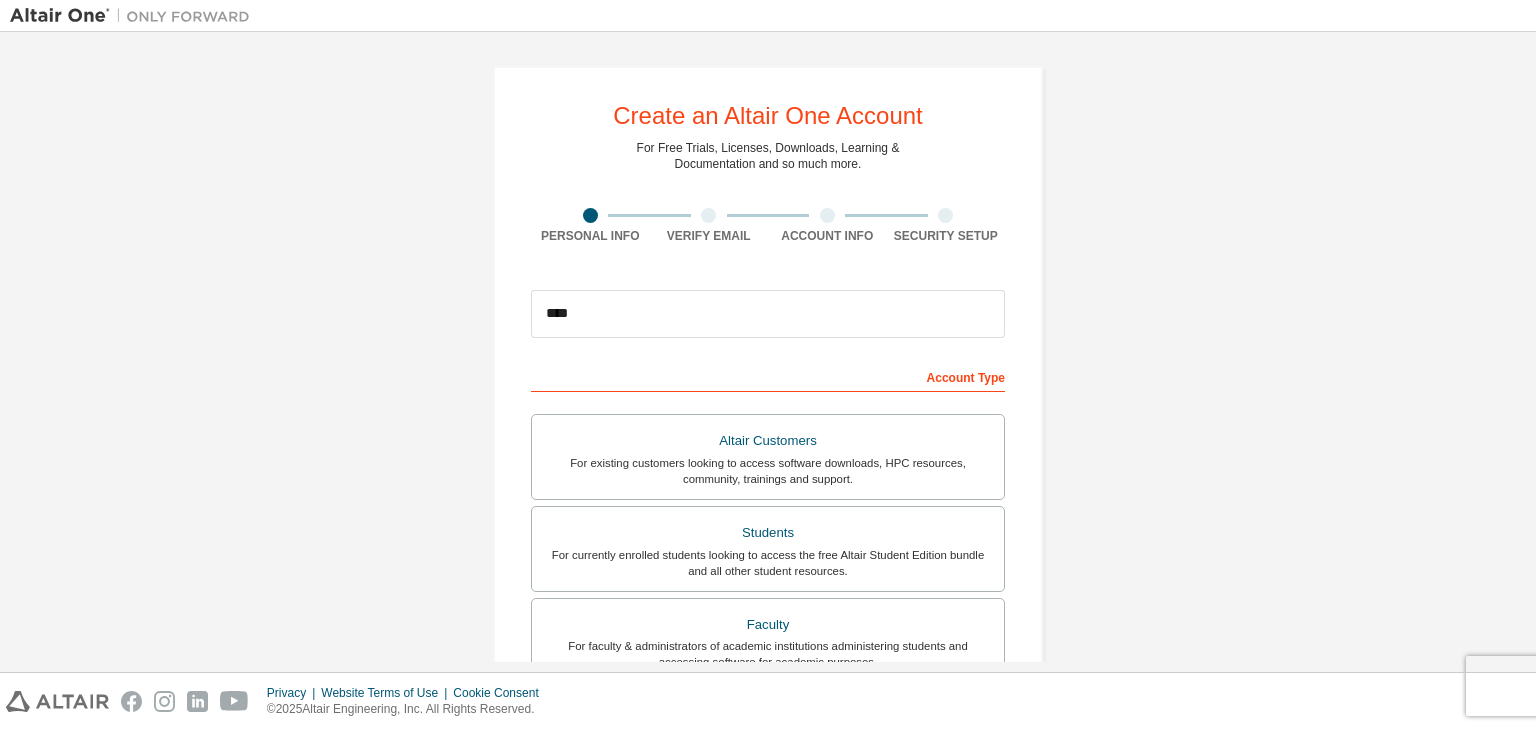type on "**********" 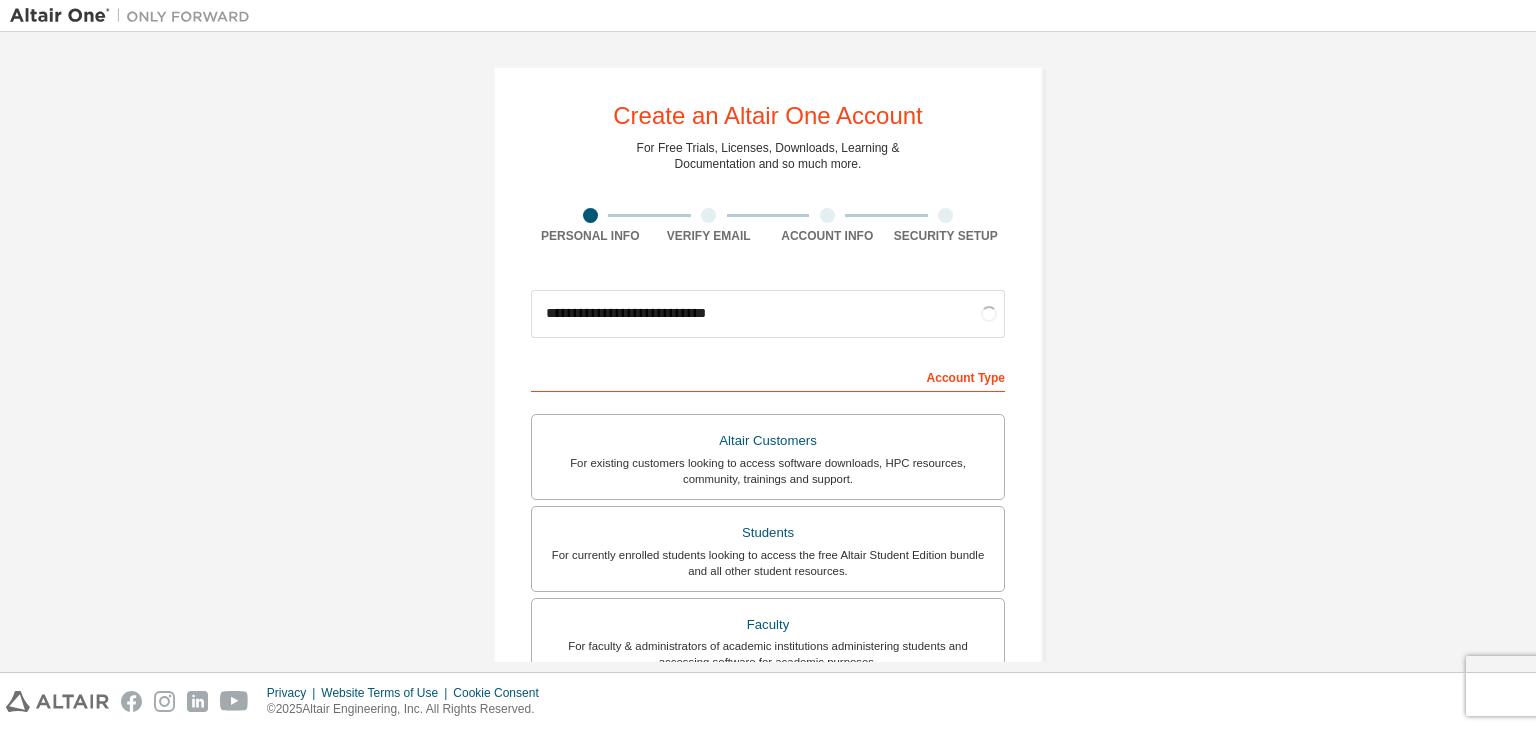 click on "**********" at bounding box center [768, 314] 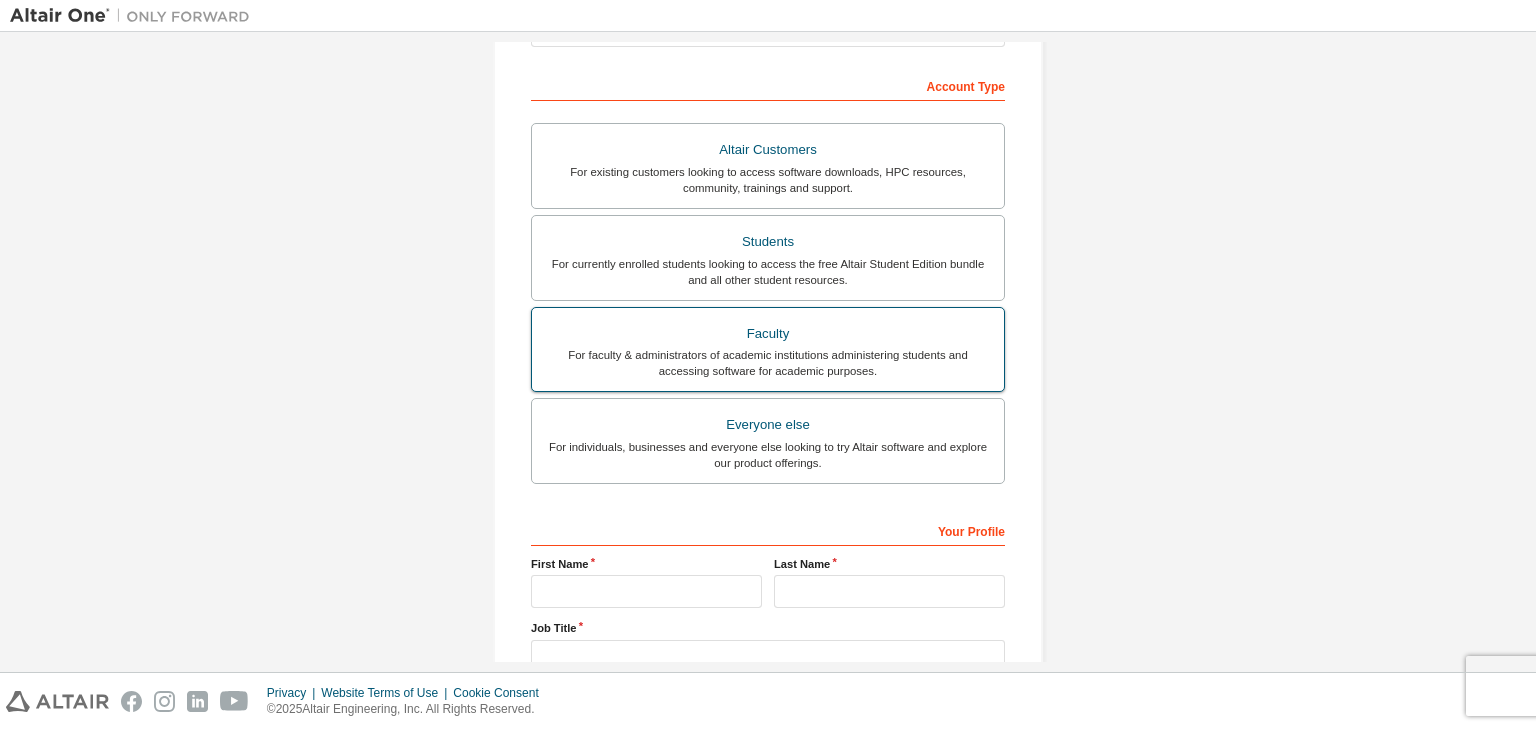 scroll, scrollTop: 300, scrollLeft: 0, axis: vertical 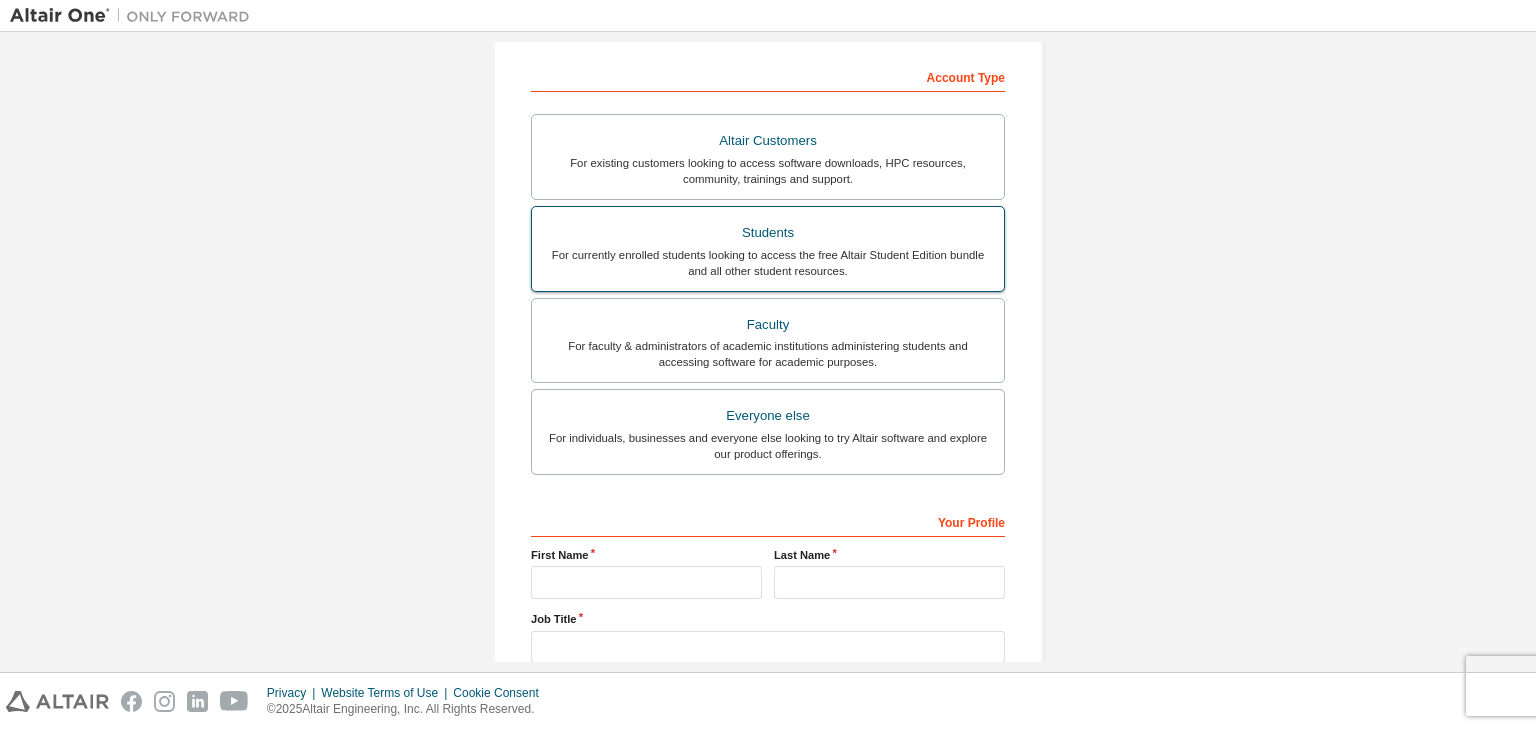click on "For currently enrolled students looking to access the free Altair Student Edition bundle and all other student resources." at bounding box center [768, 263] 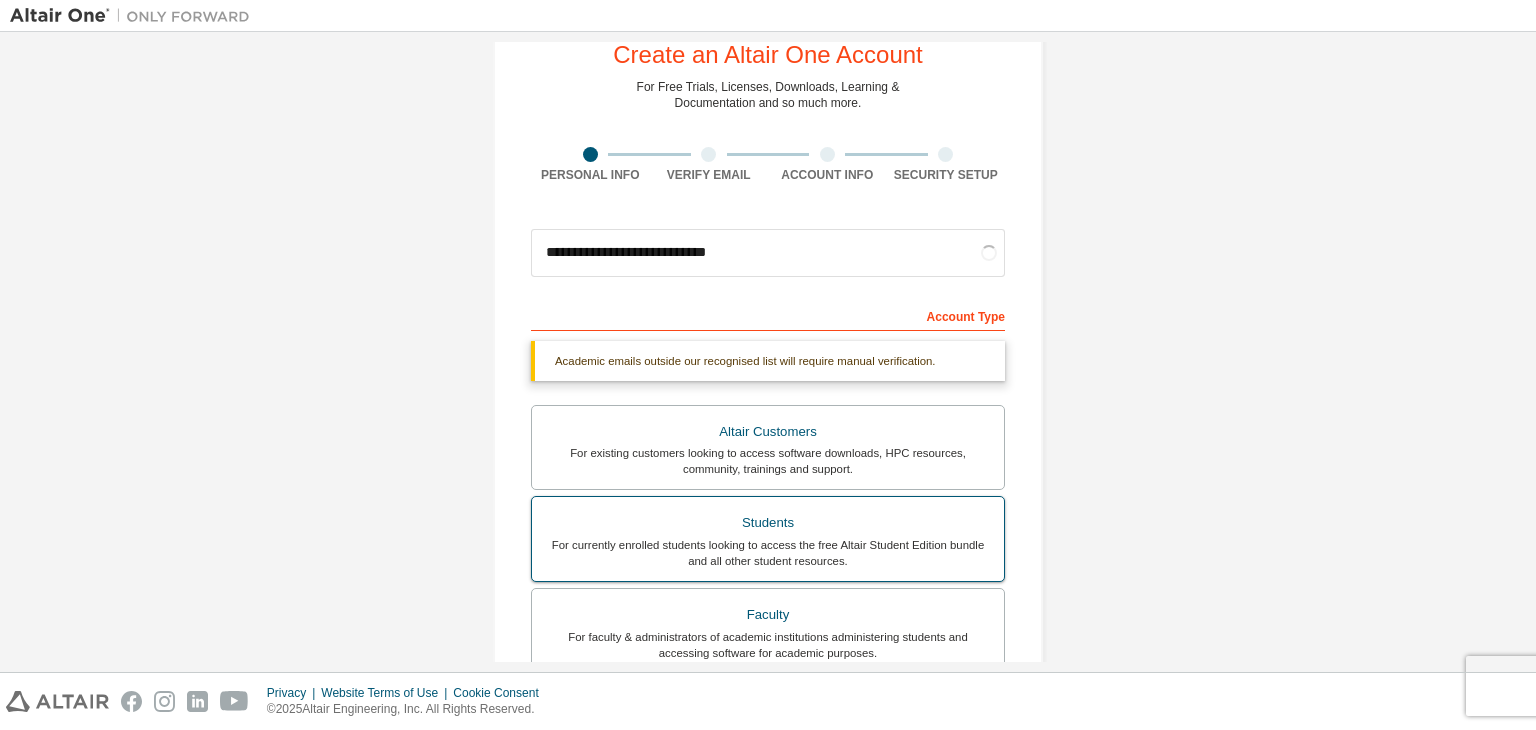 scroll, scrollTop: 0, scrollLeft: 0, axis: both 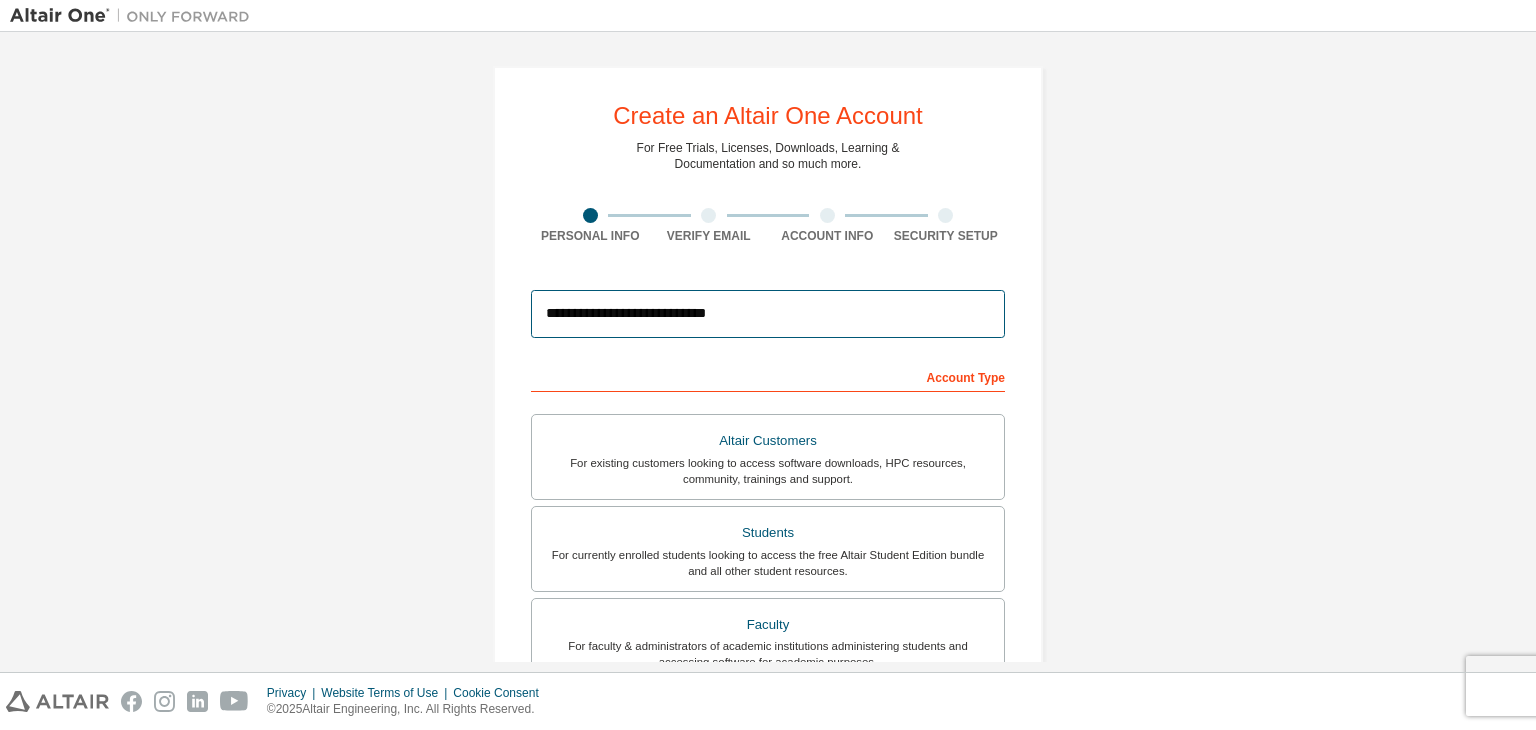click on "**********" at bounding box center (768, 314) 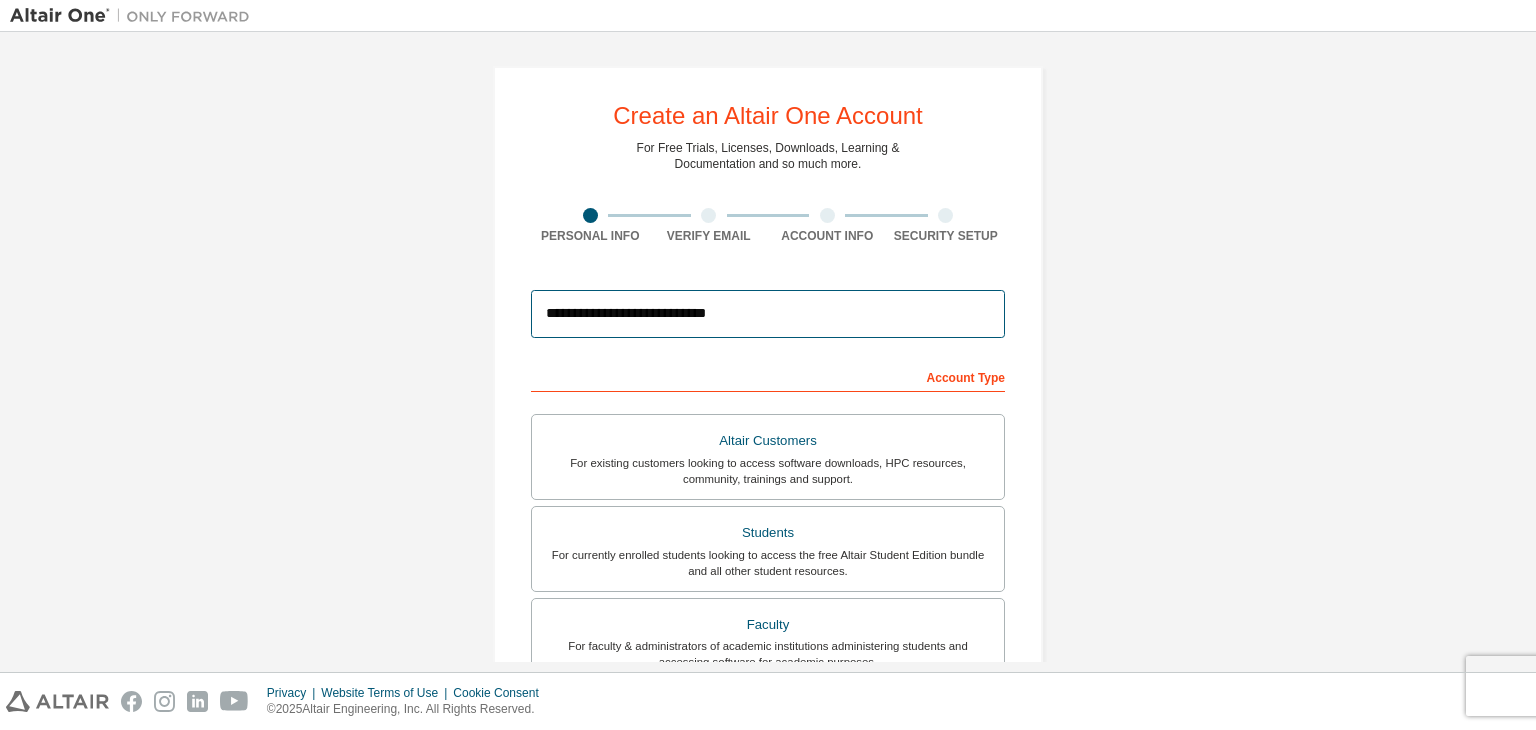 click on "**********" at bounding box center (768, 314) 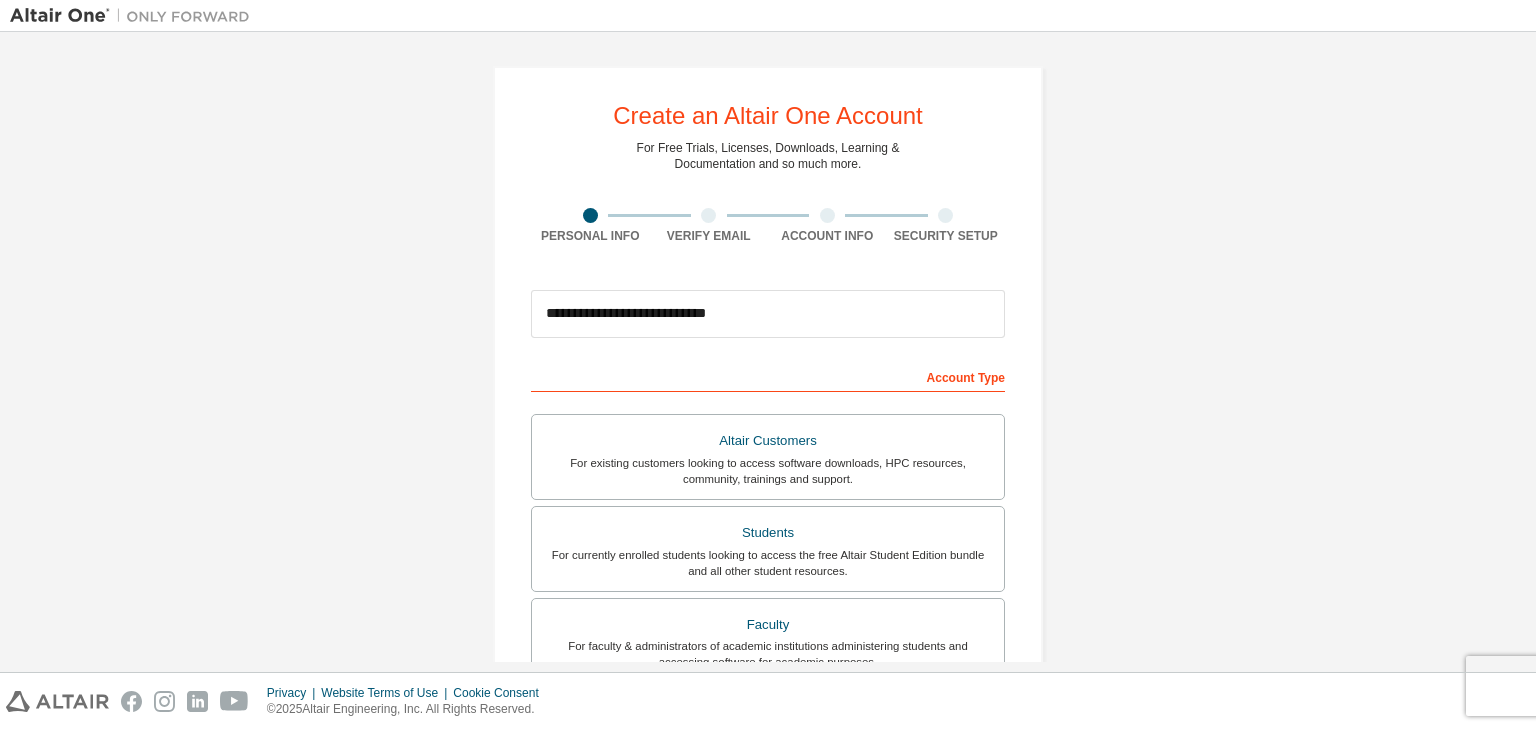 click on "**********" at bounding box center [768, 571] 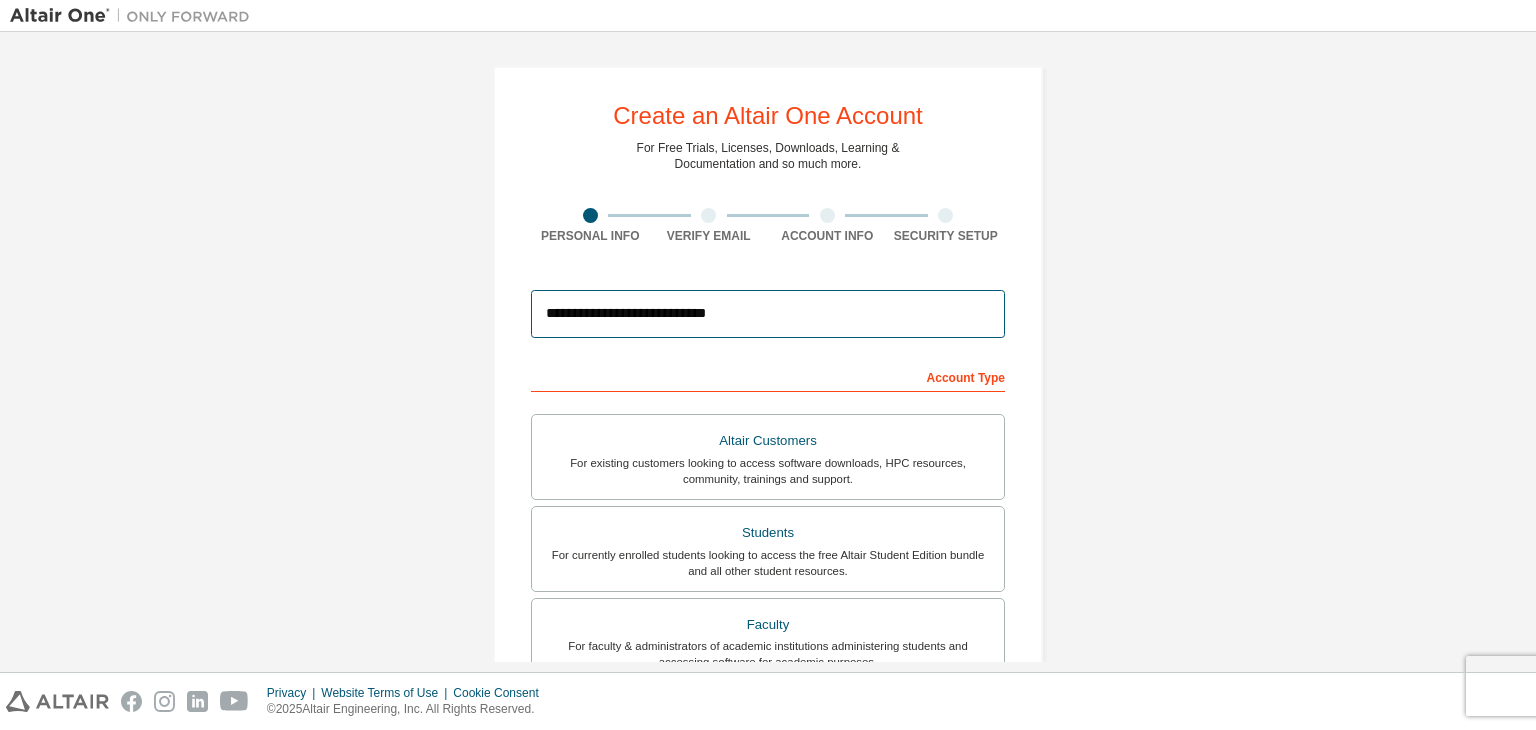 drag, startPoint x: 525, startPoint y: 309, endPoint x: 819, endPoint y: 325, distance: 294.43506 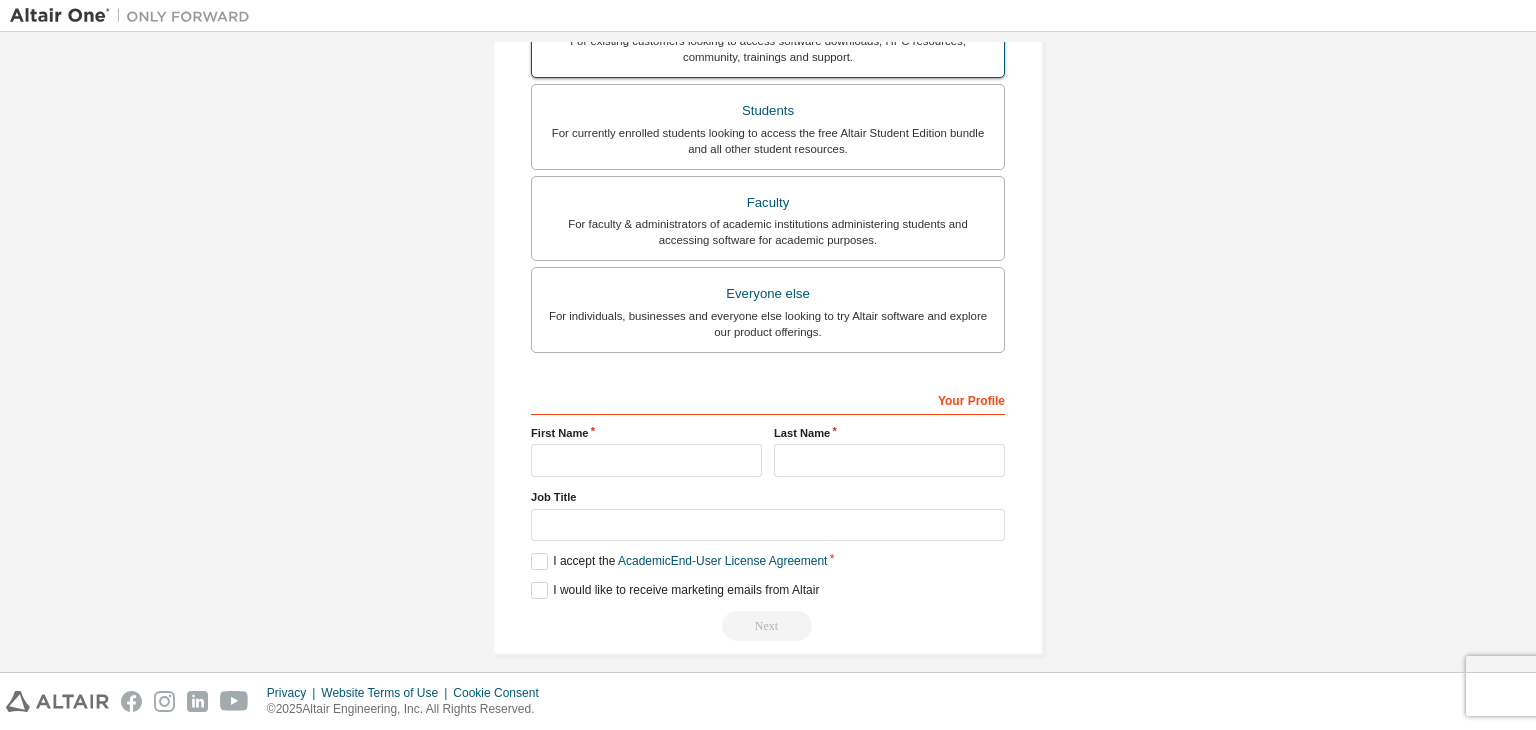 scroll, scrollTop: 435, scrollLeft: 0, axis: vertical 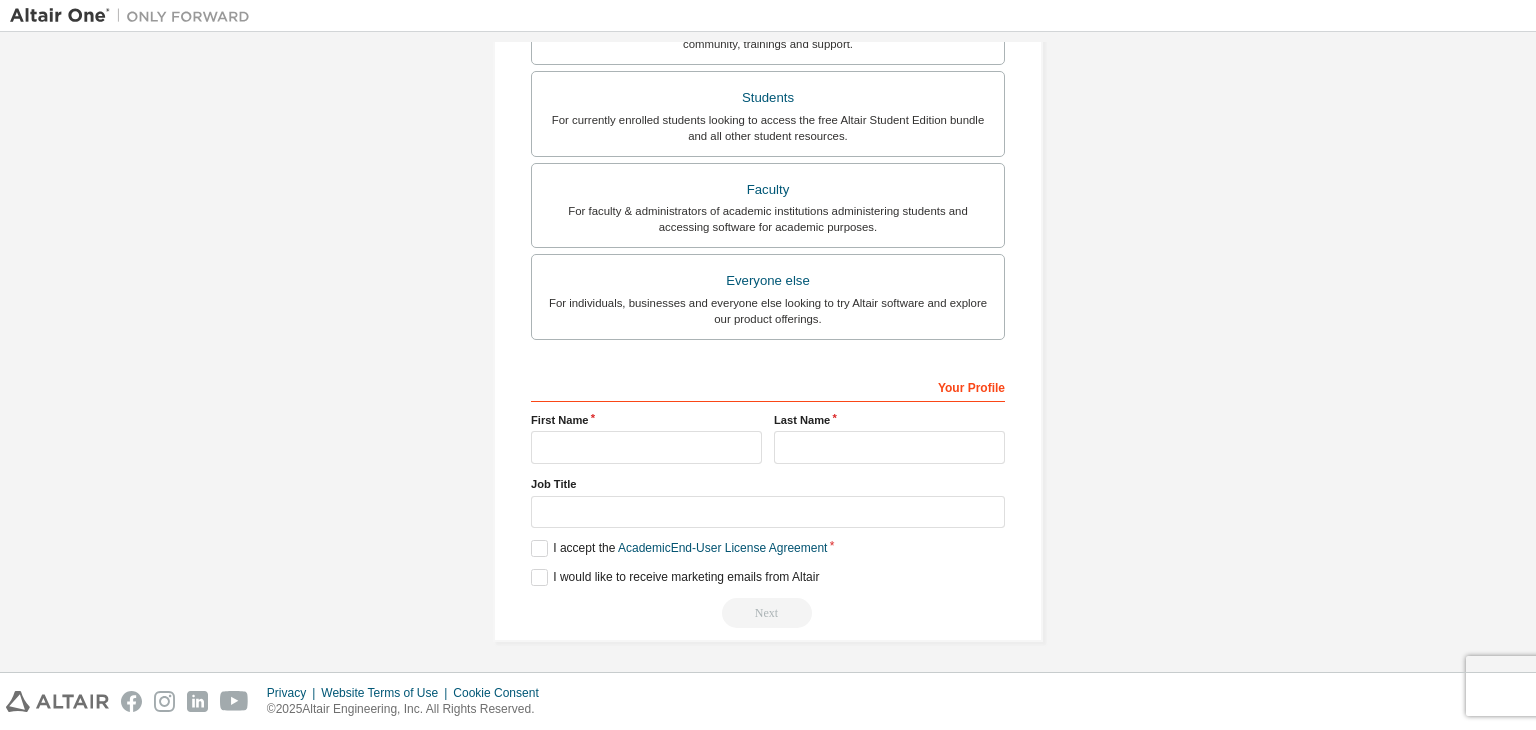 click on "Your Profile" at bounding box center (768, 386) 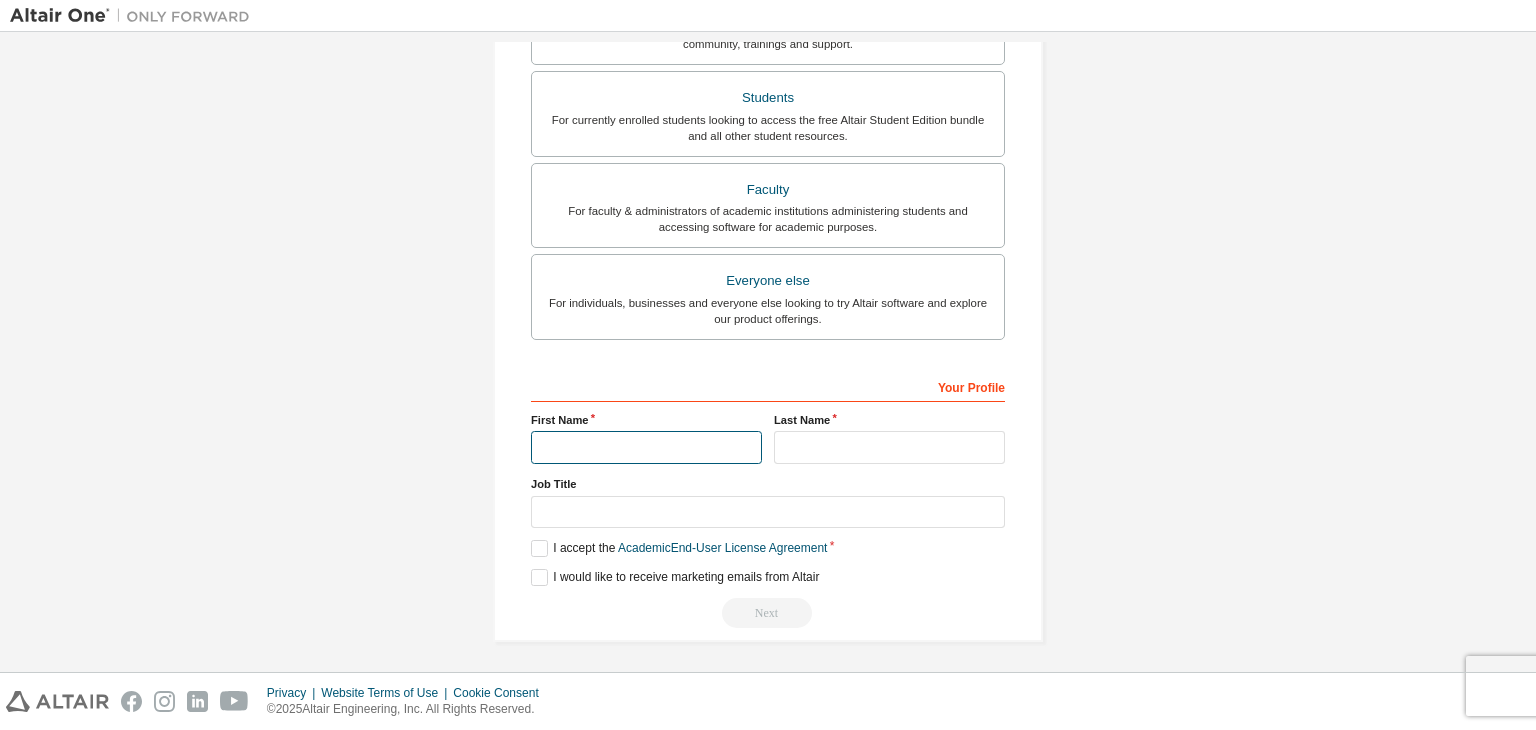 click at bounding box center [646, 447] 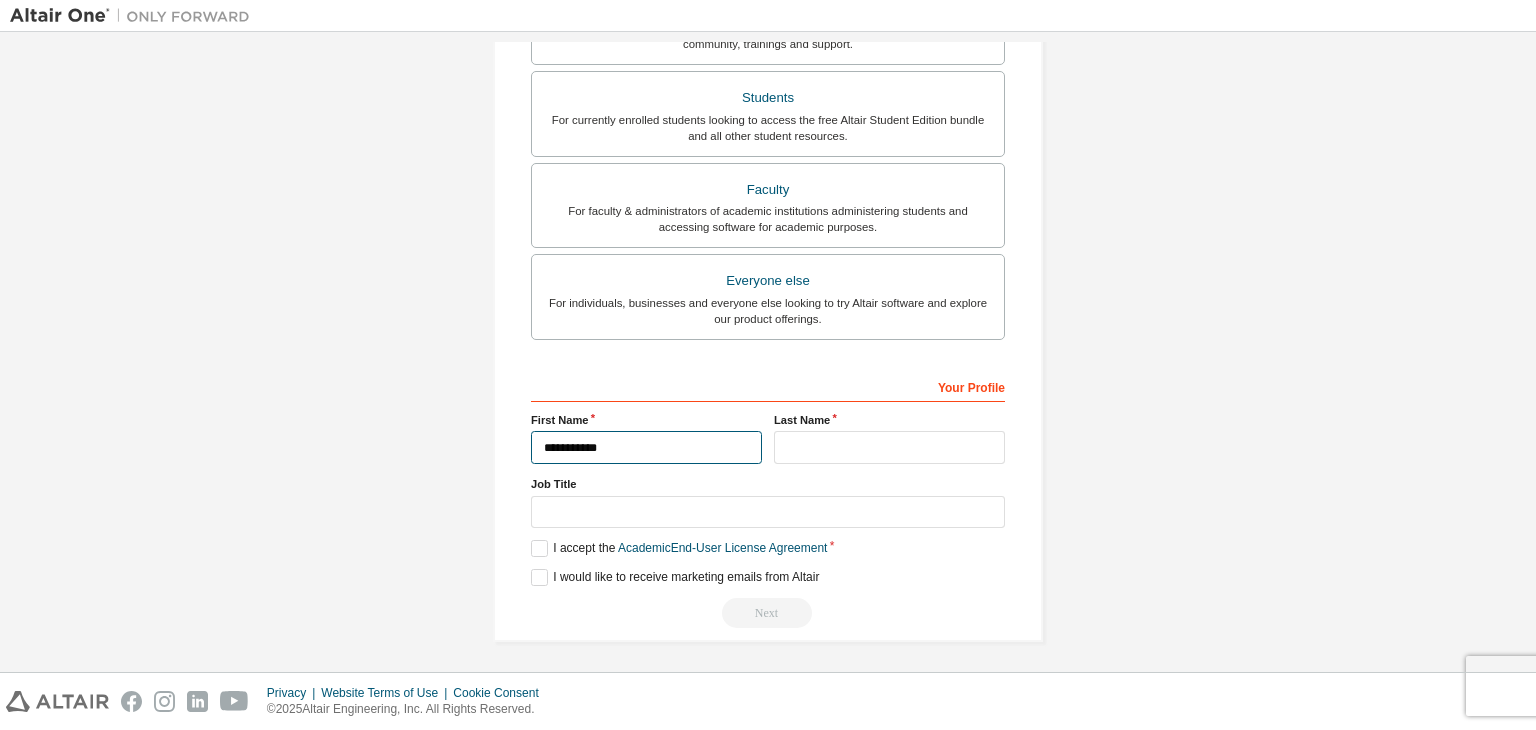 type on "*" 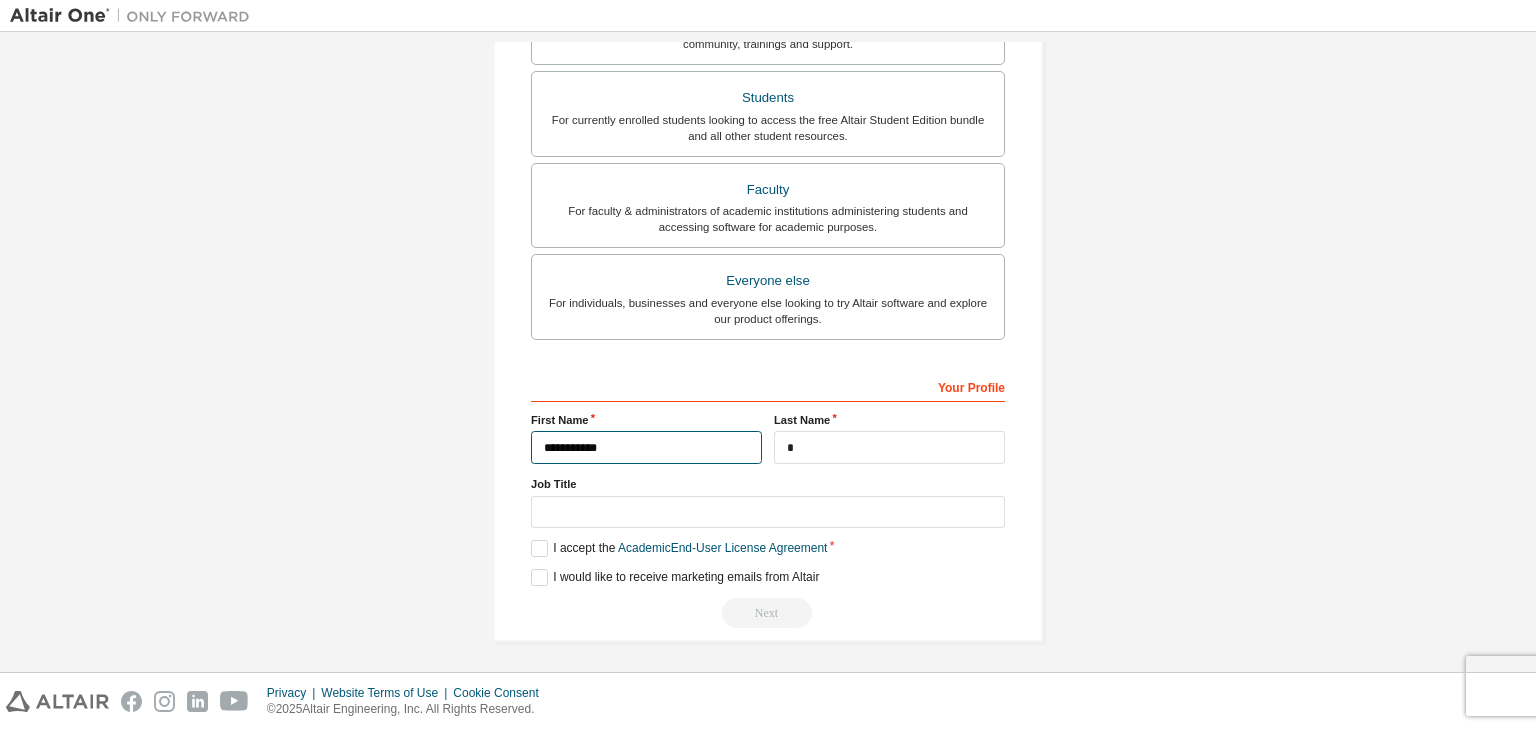 click on "**********" at bounding box center [646, 447] 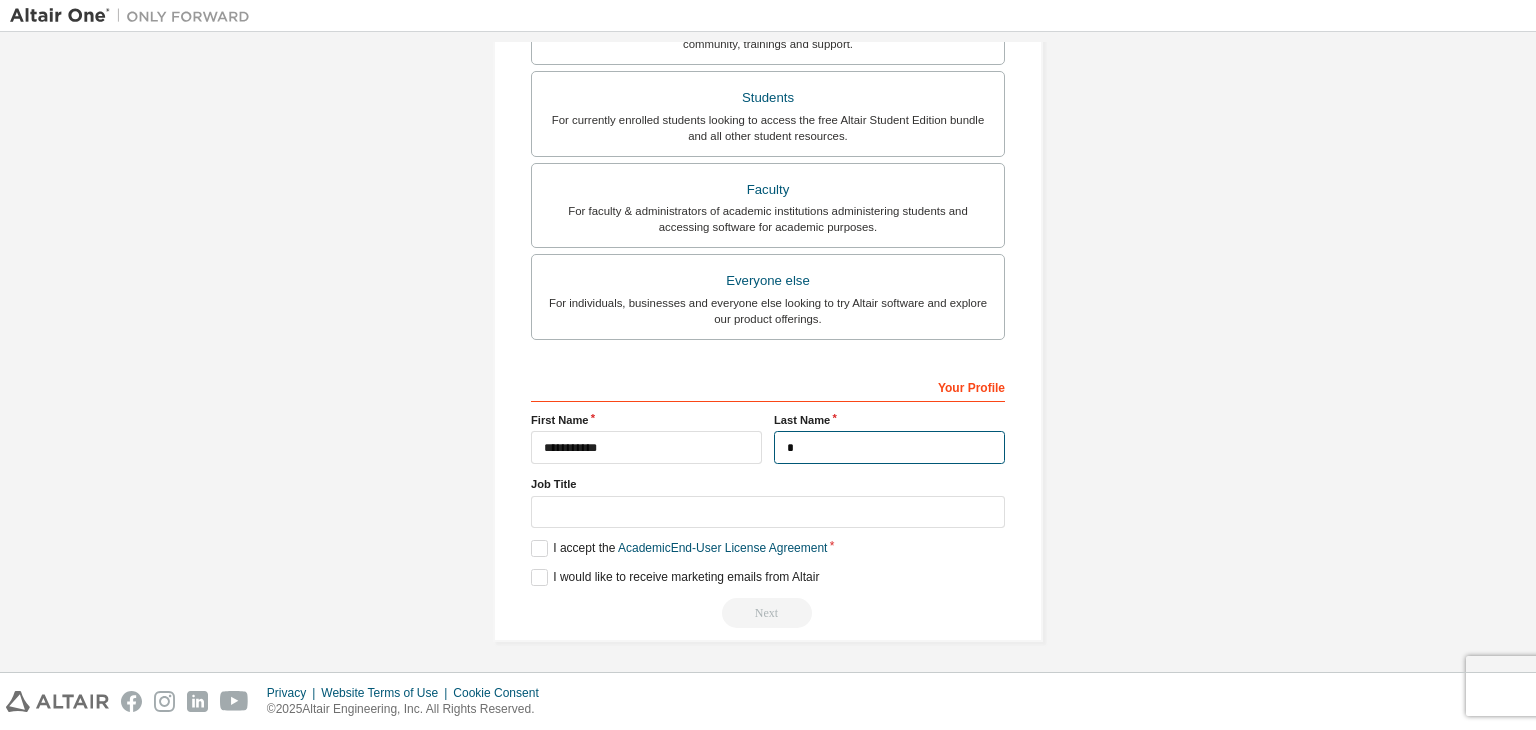 click on "*" at bounding box center [889, 447] 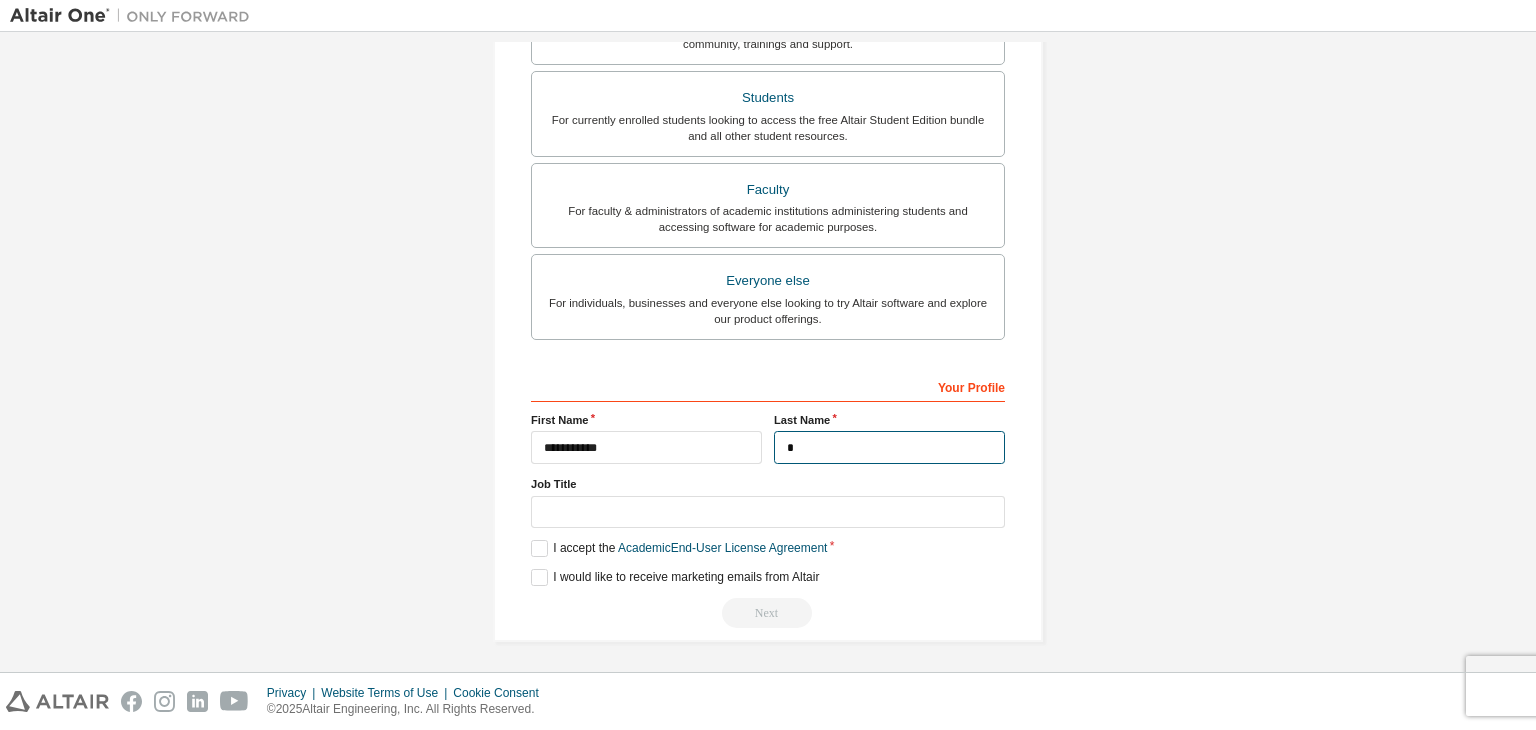 drag, startPoint x: 844, startPoint y: 445, endPoint x: 753, endPoint y: 453, distance: 91.350975 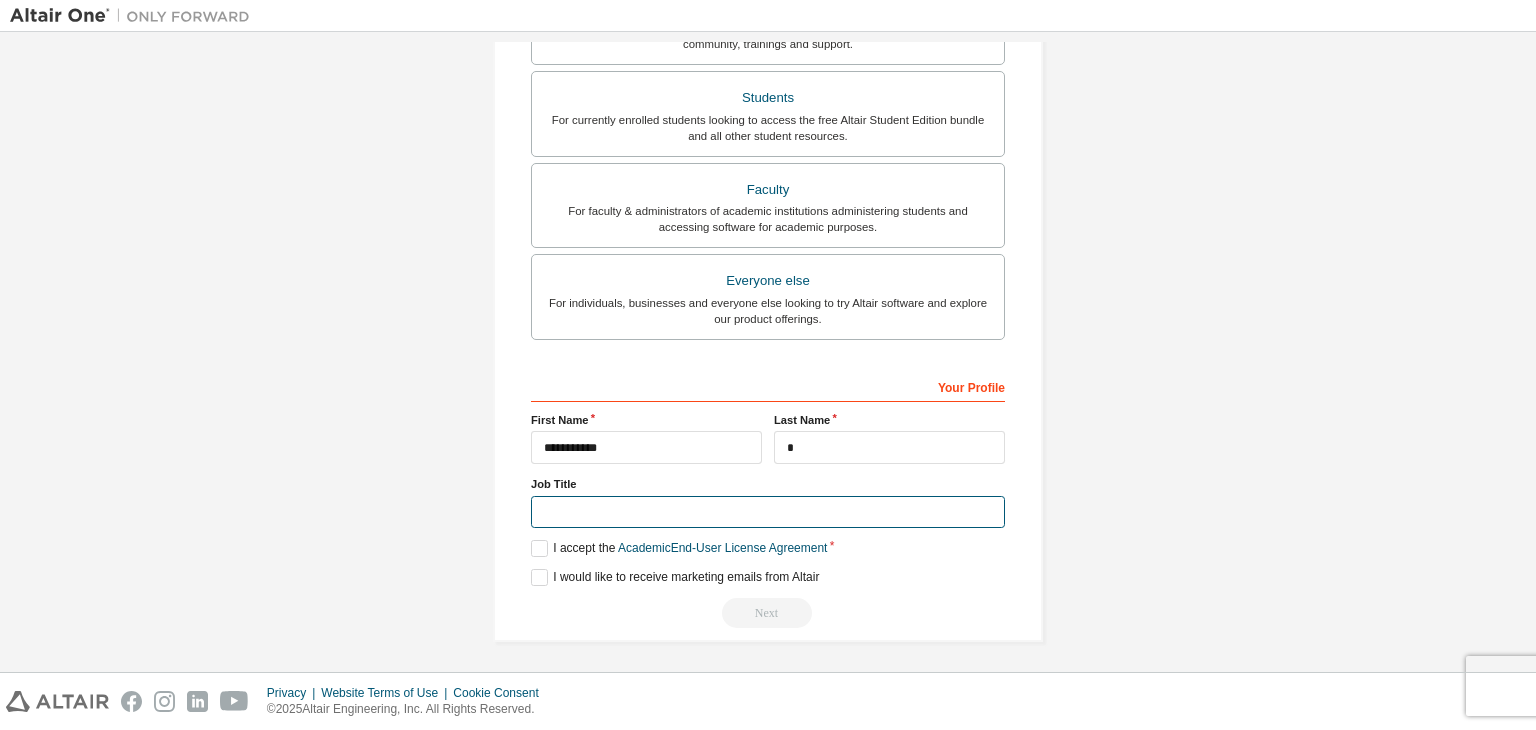click at bounding box center (768, 512) 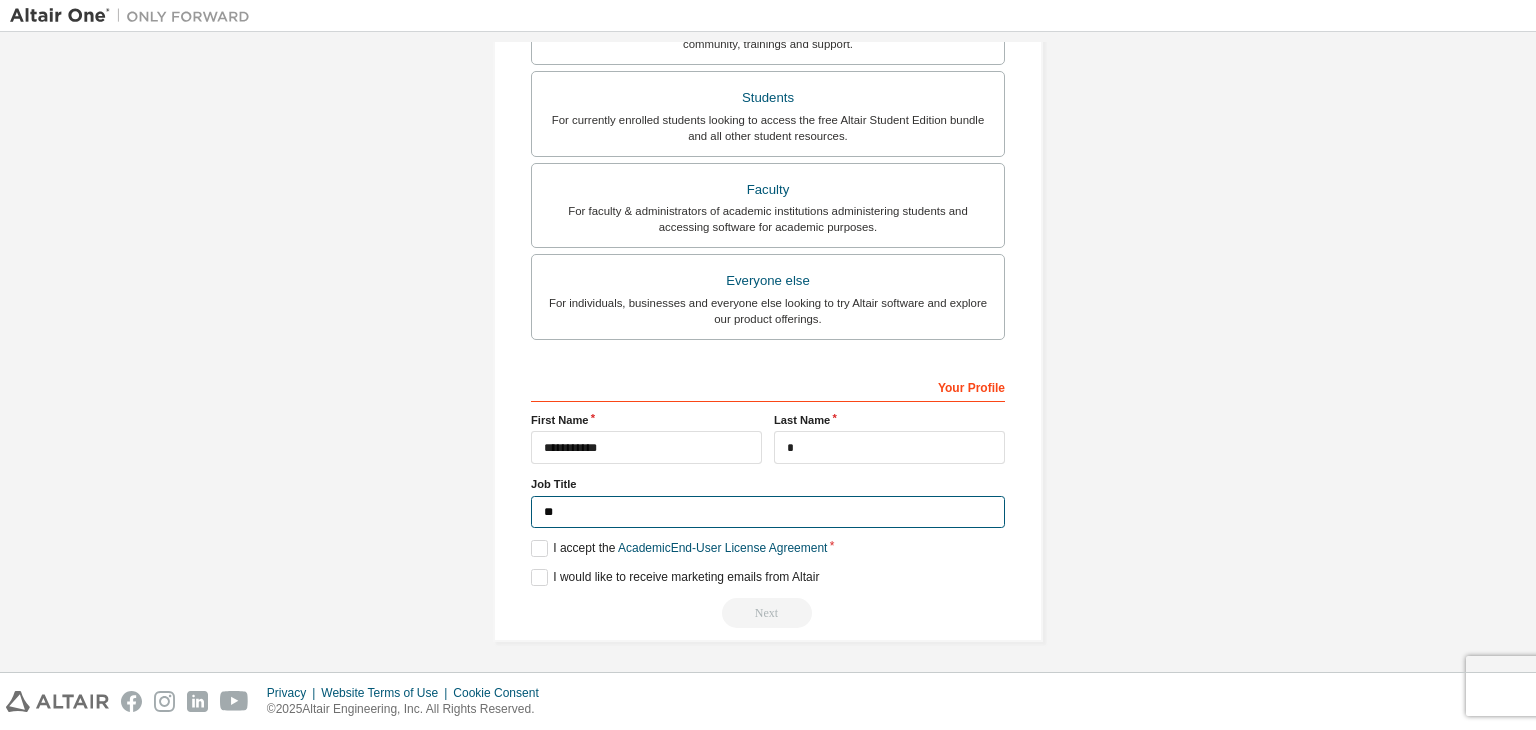 type on "*" 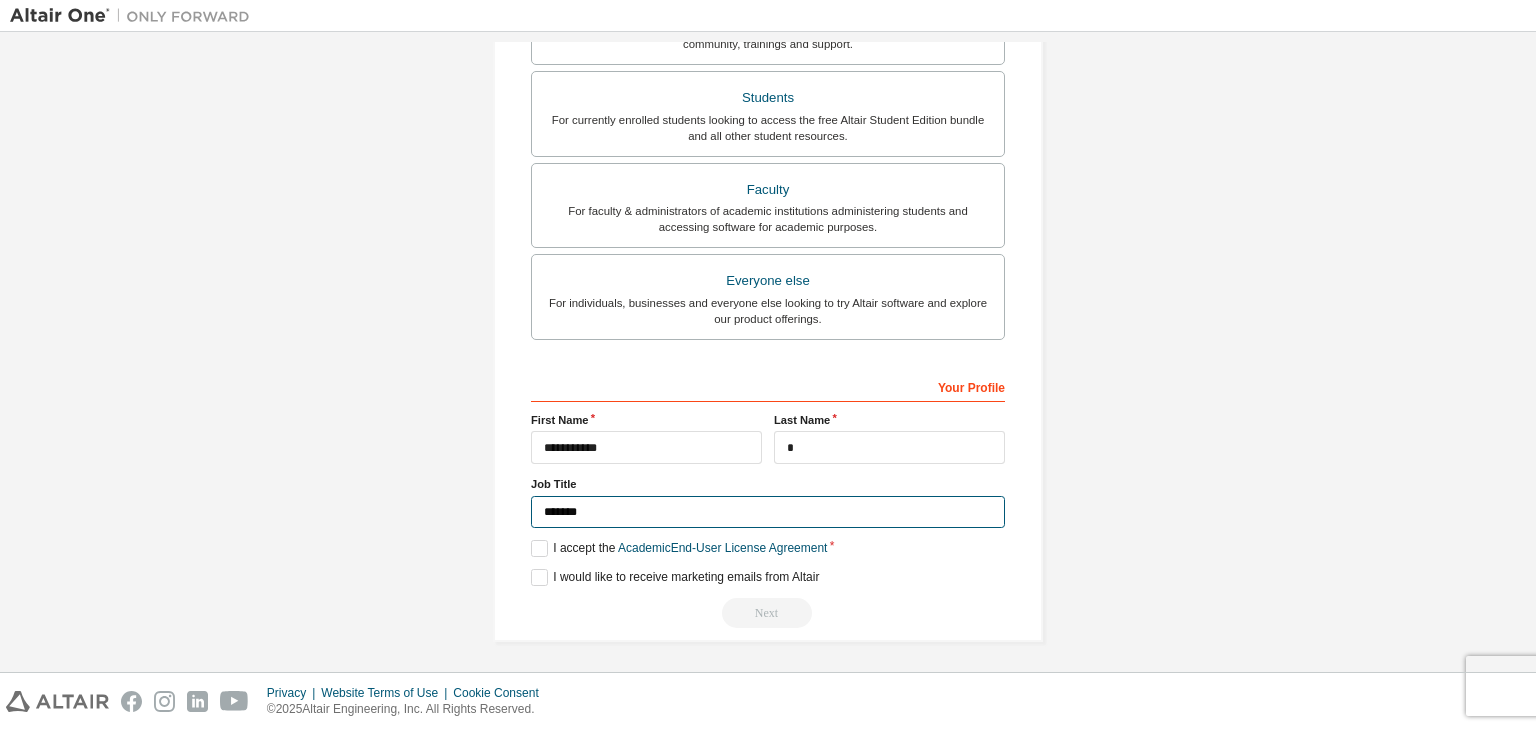 type on "*******" 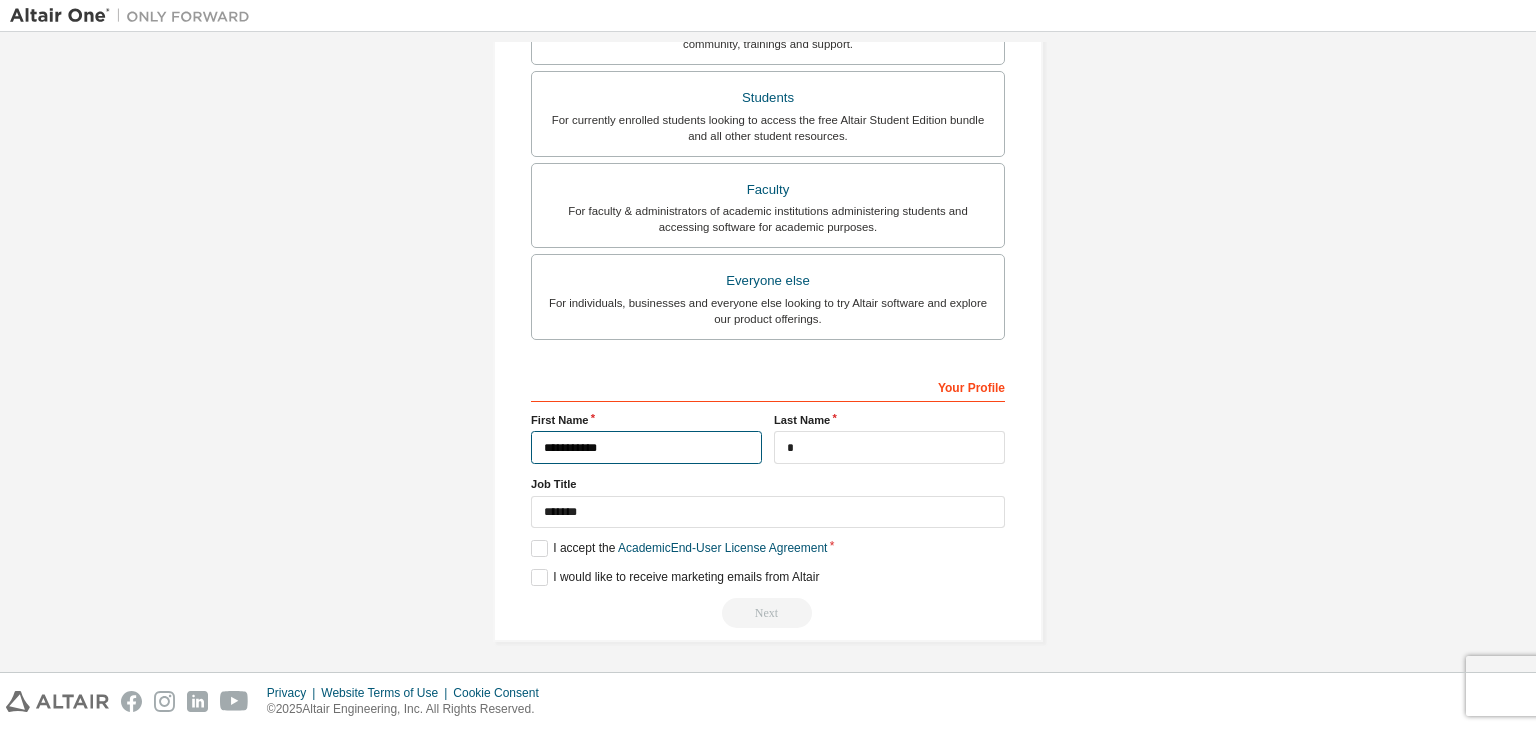 click on "**********" at bounding box center [646, 447] 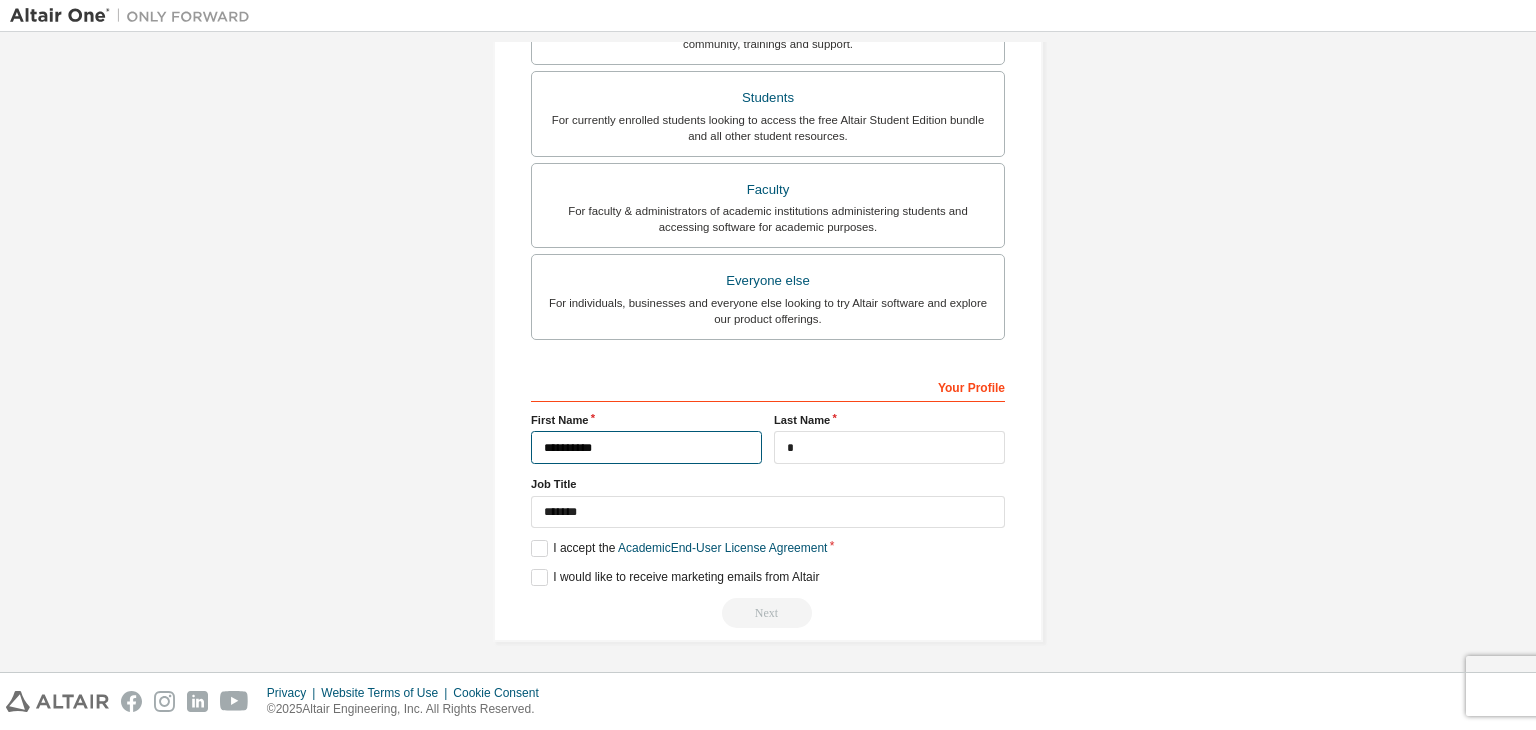type on "**********" 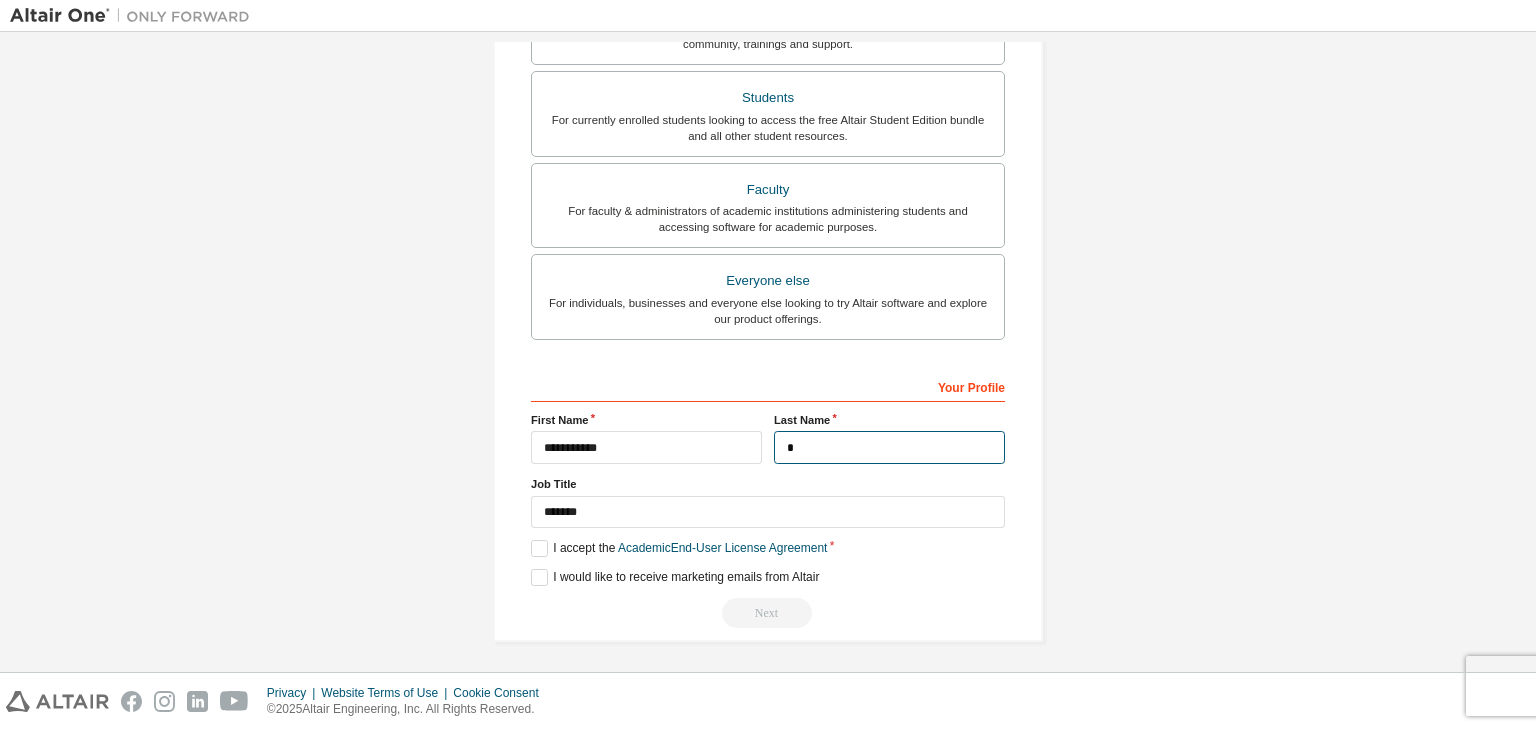 click on "*" at bounding box center [889, 447] 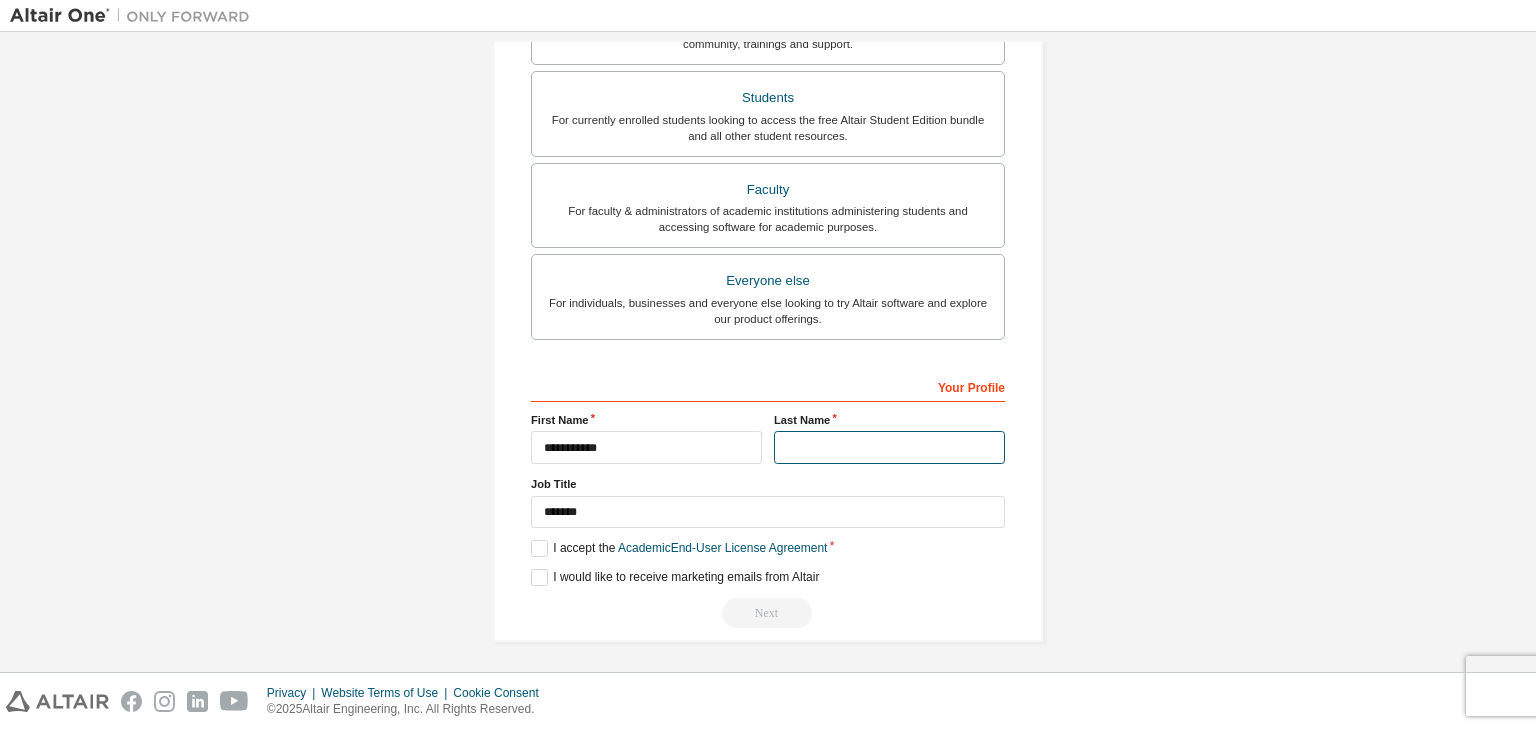 type on "*" 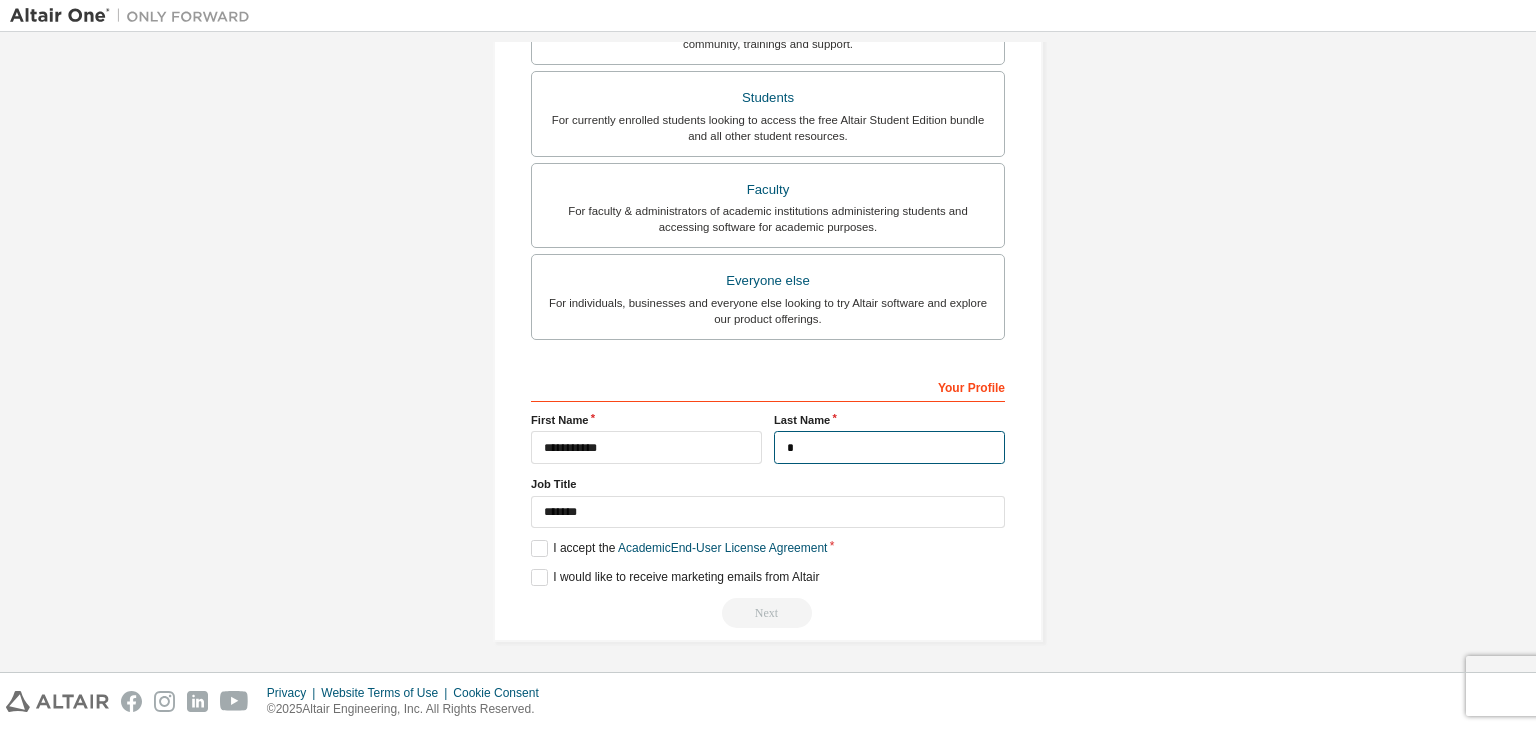 click on "*" at bounding box center [889, 447] 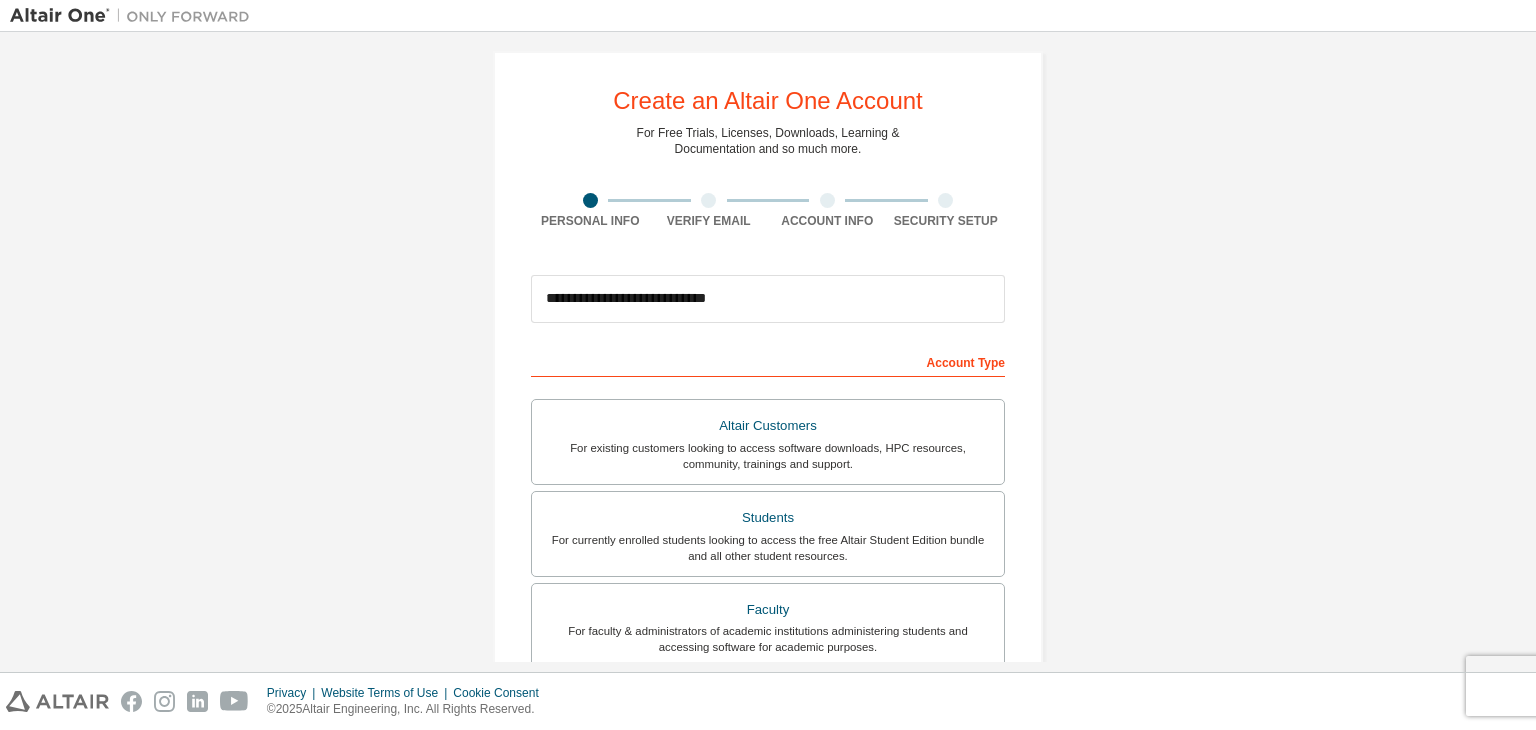 scroll, scrollTop: 0, scrollLeft: 0, axis: both 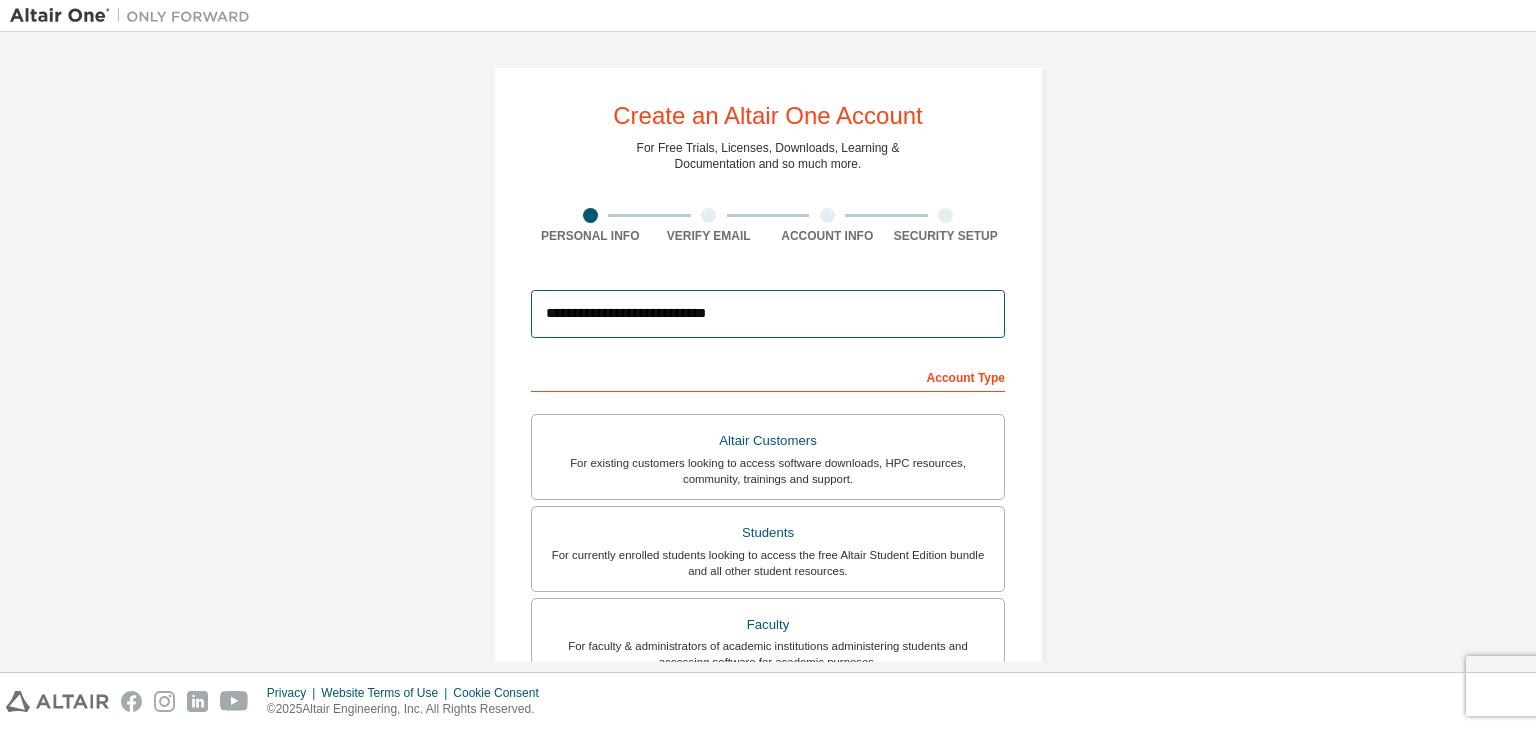 click on "**********" at bounding box center [768, 314] 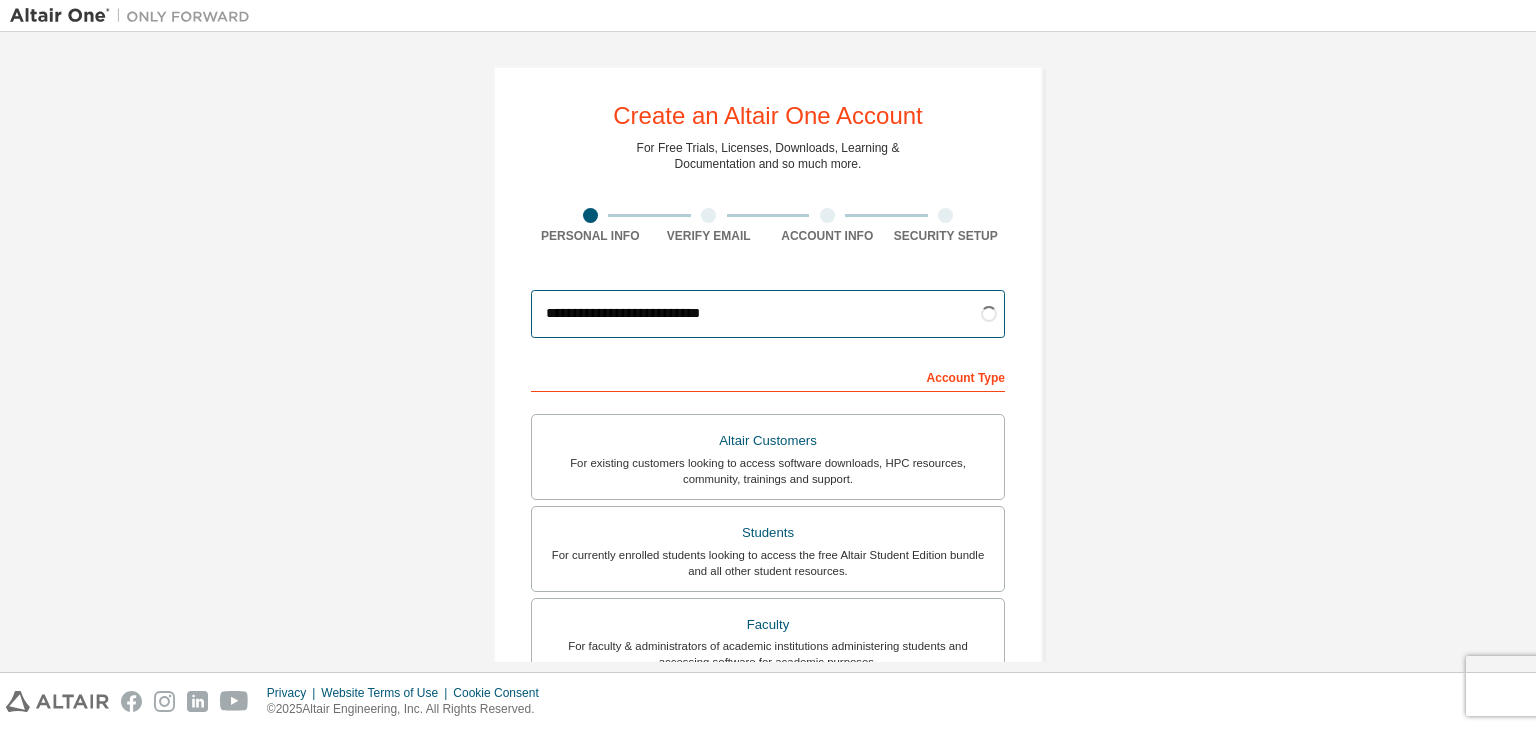 type on "**********" 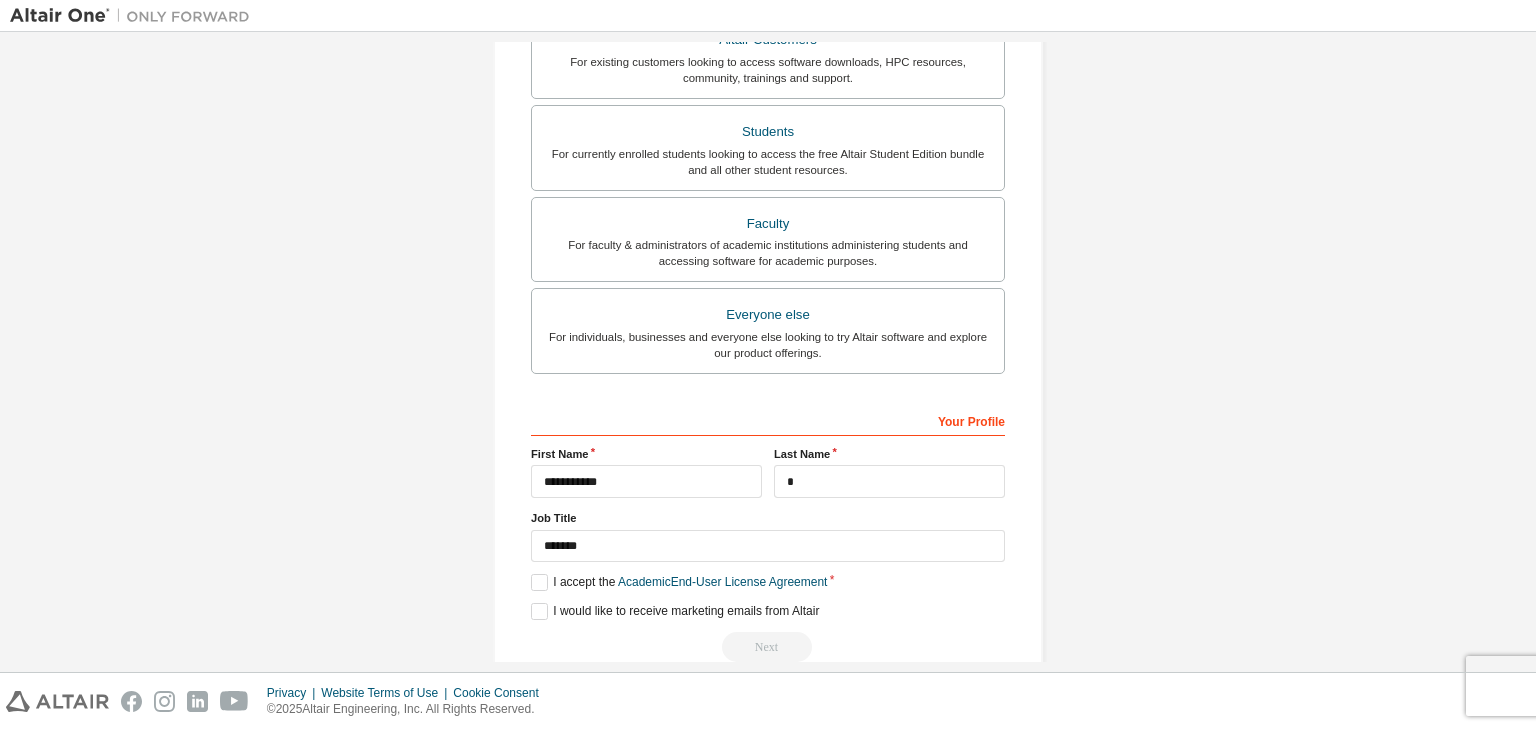 scroll, scrollTop: 435, scrollLeft: 0, axis: vertical 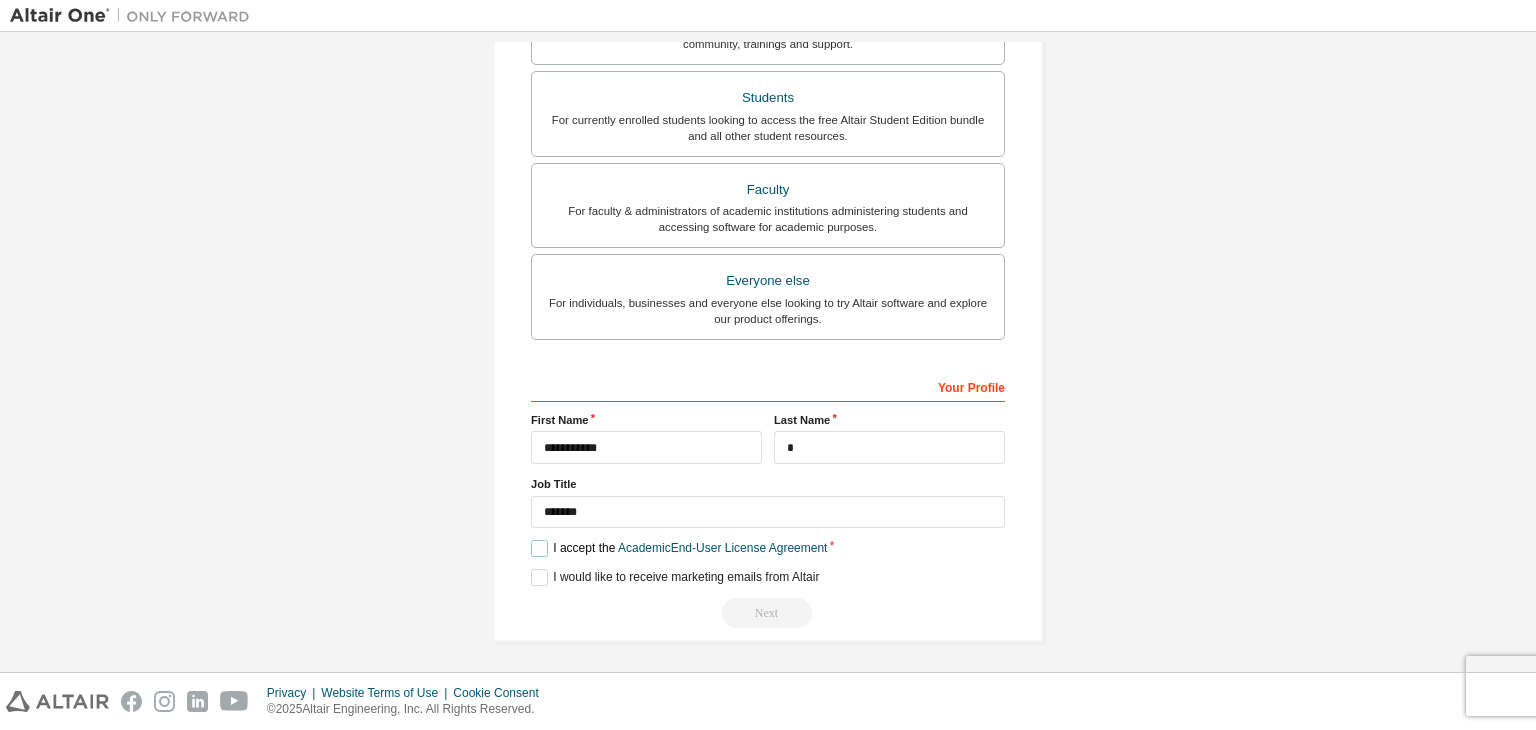 click on "I accept the   Academic   End-User License Agreement" at bounding box center [679, 548] 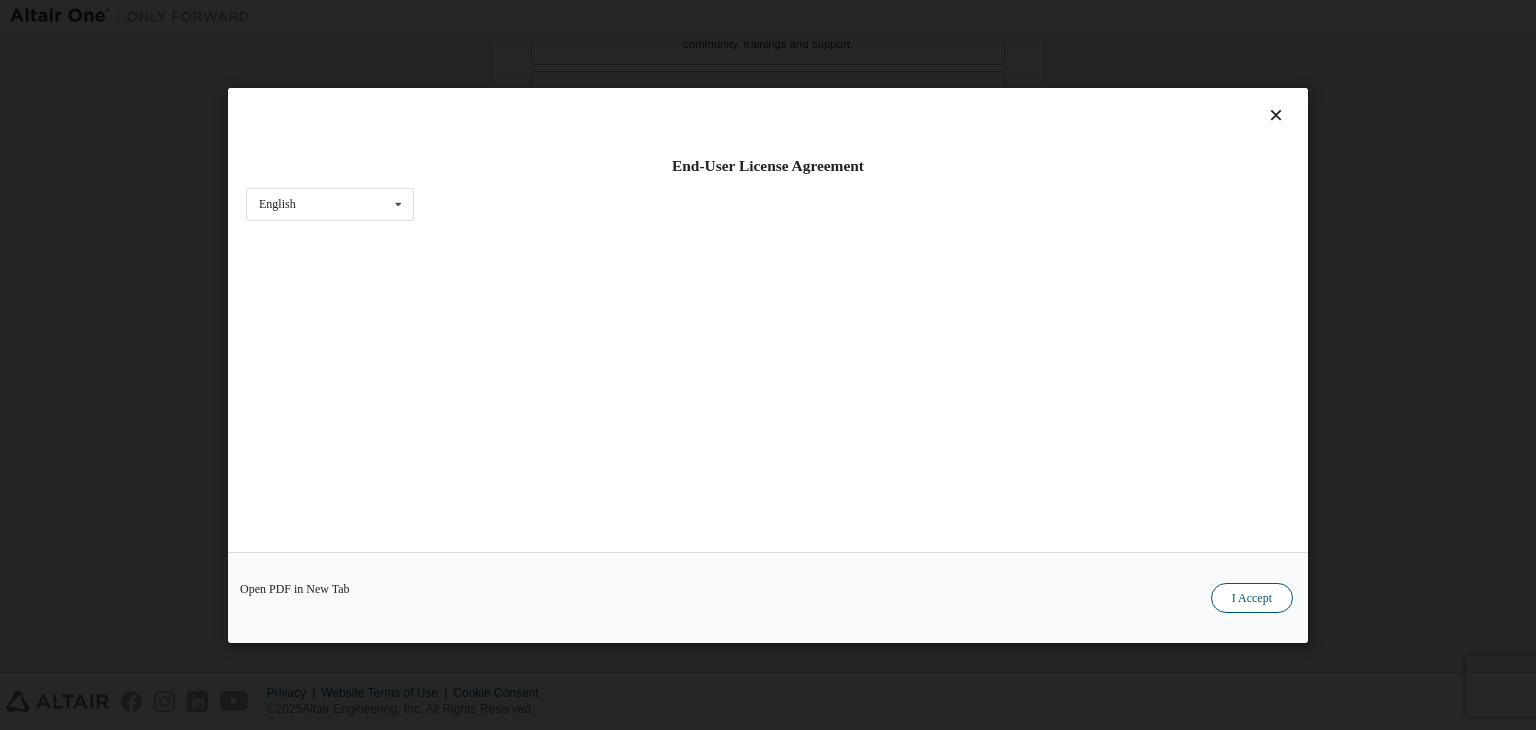 click on "I Accept" at bounding box center (1252, 598) 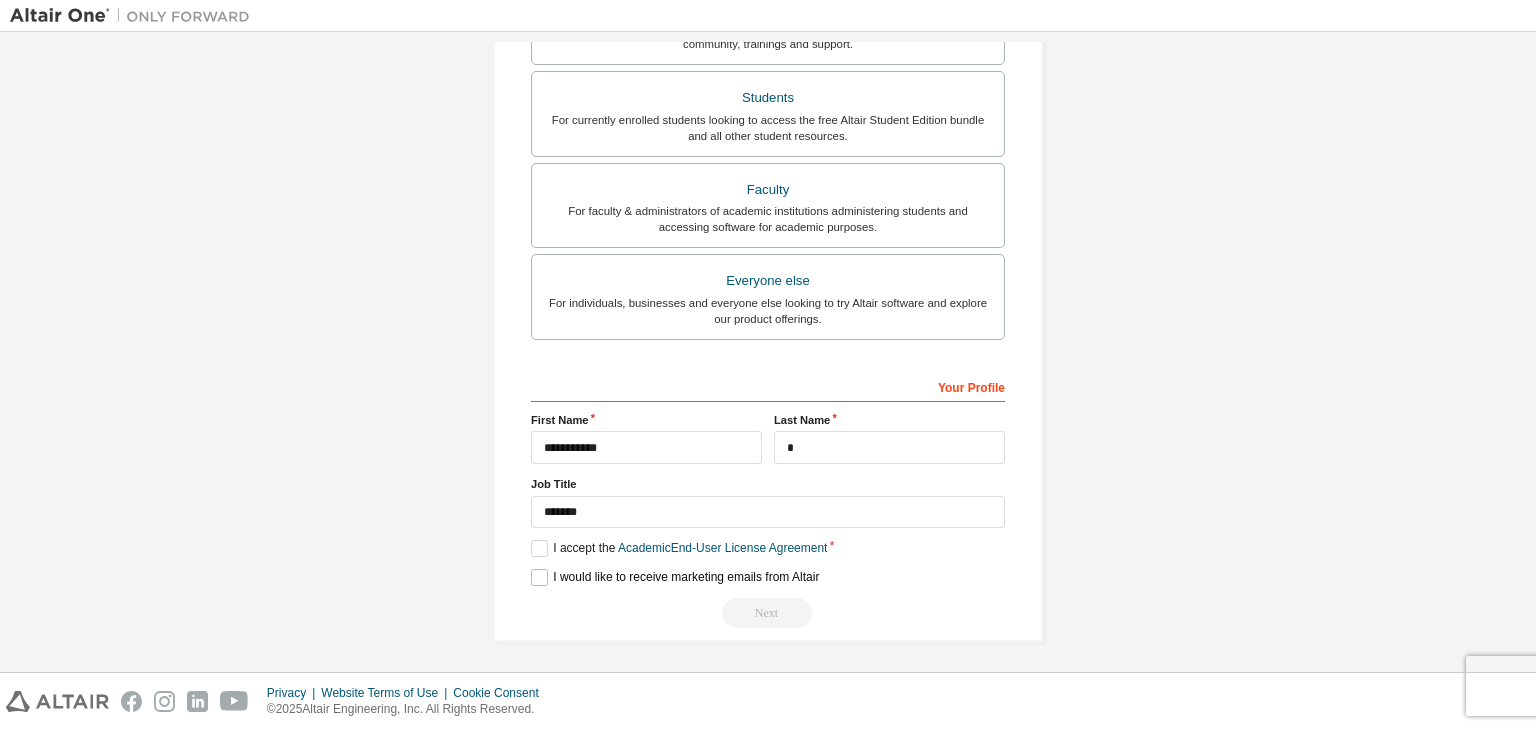 click on "I would like to receive marketing emails from Altair" at bounding box center [675, 577] 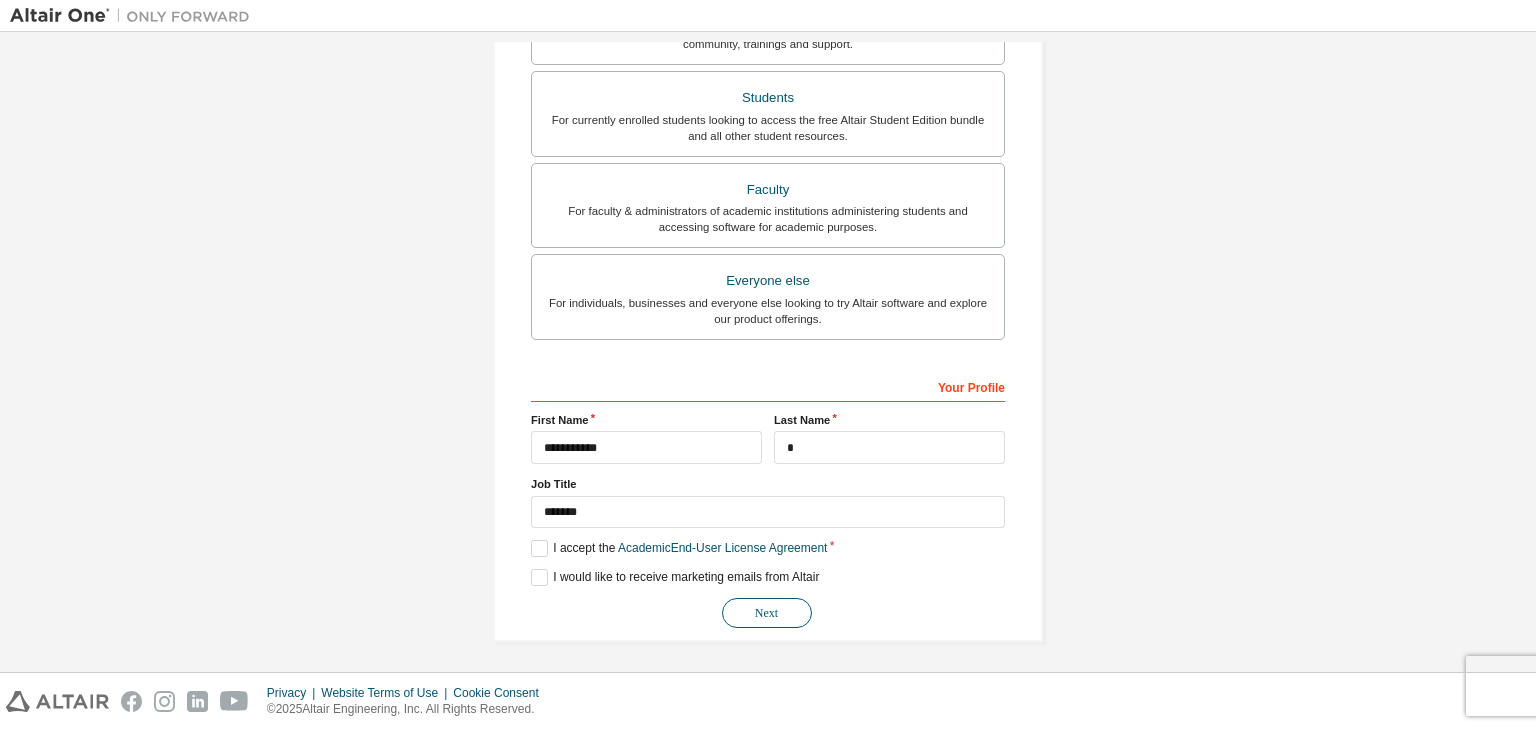click on "Next" at bounding box center (767, 613) 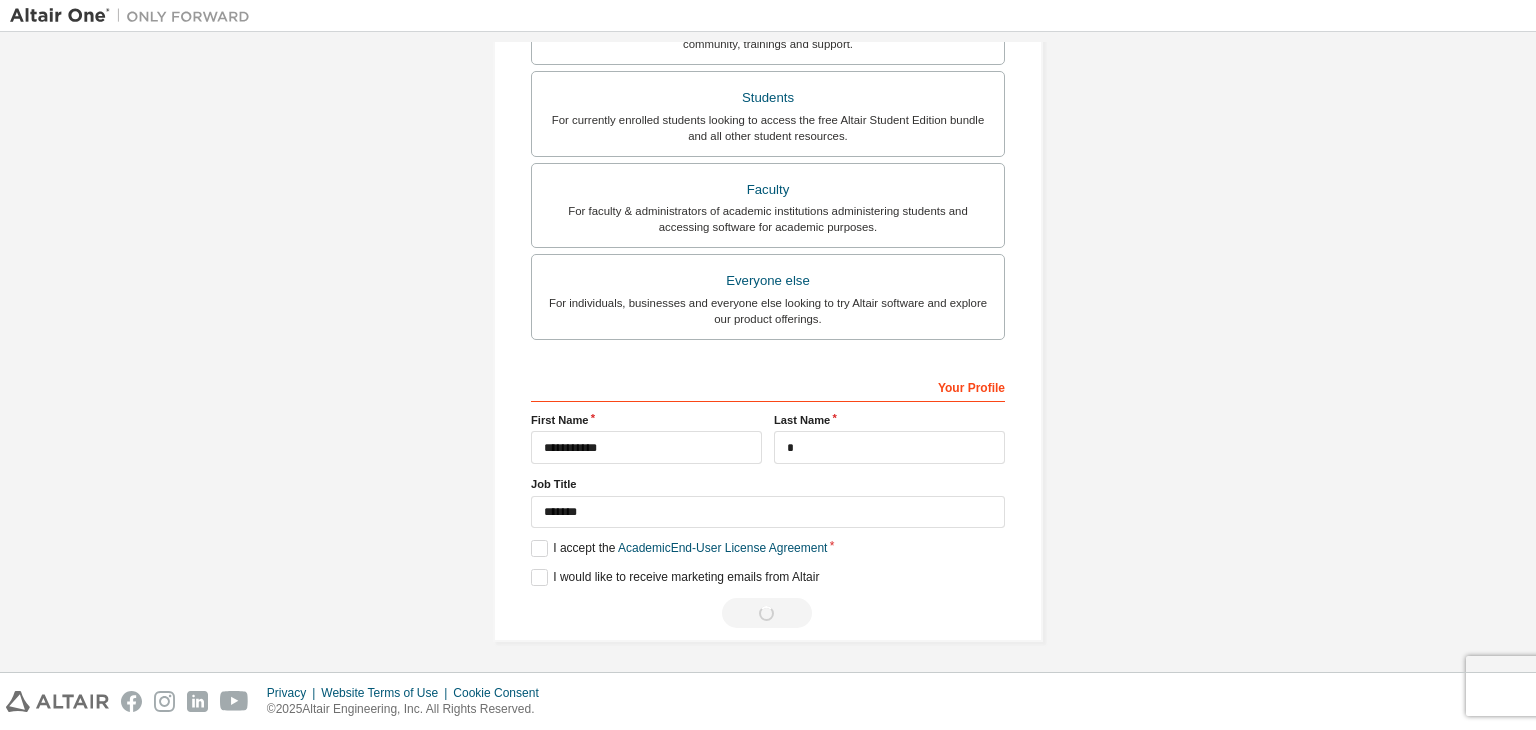 scroll, scrollTop: 0, scrollLeft: 0, axis: both 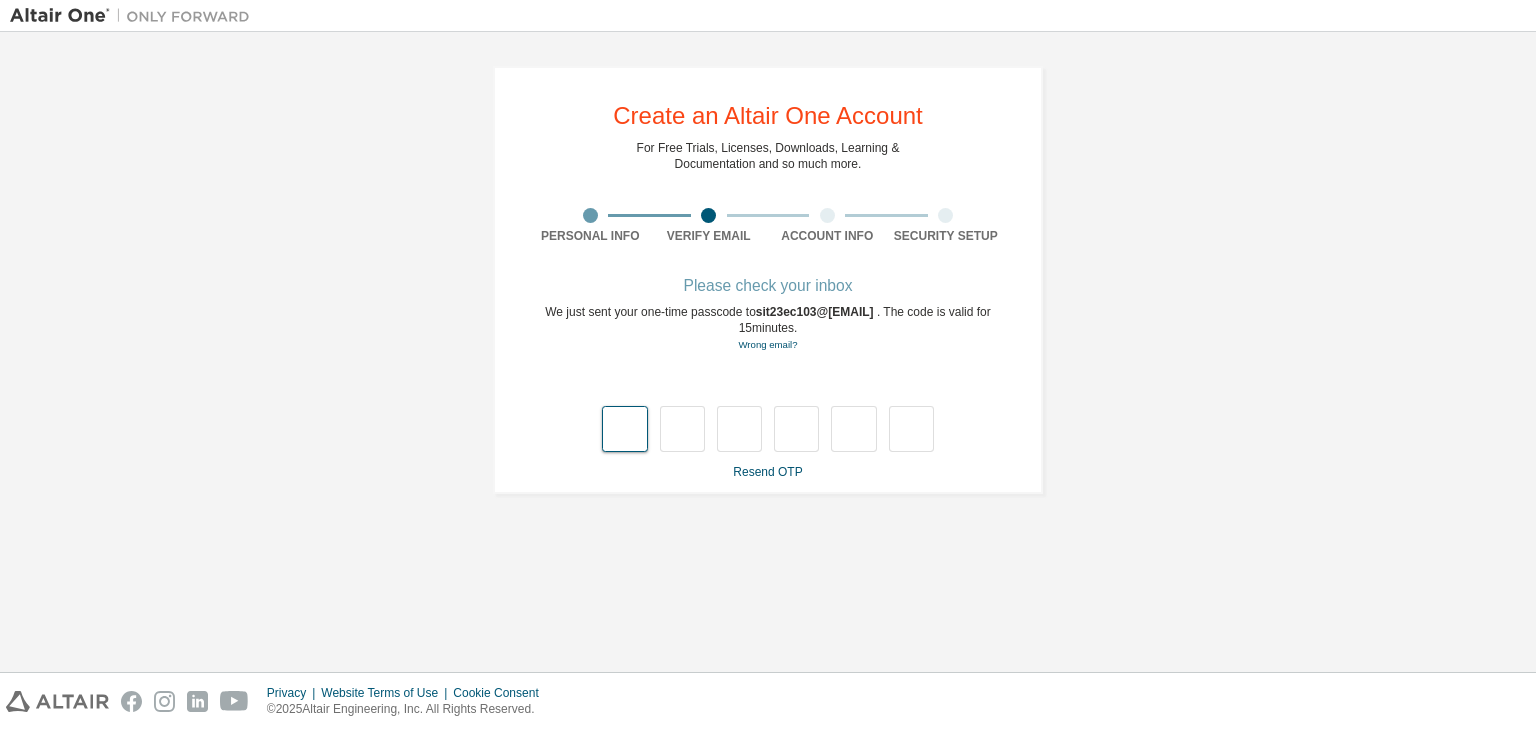 type on "*" 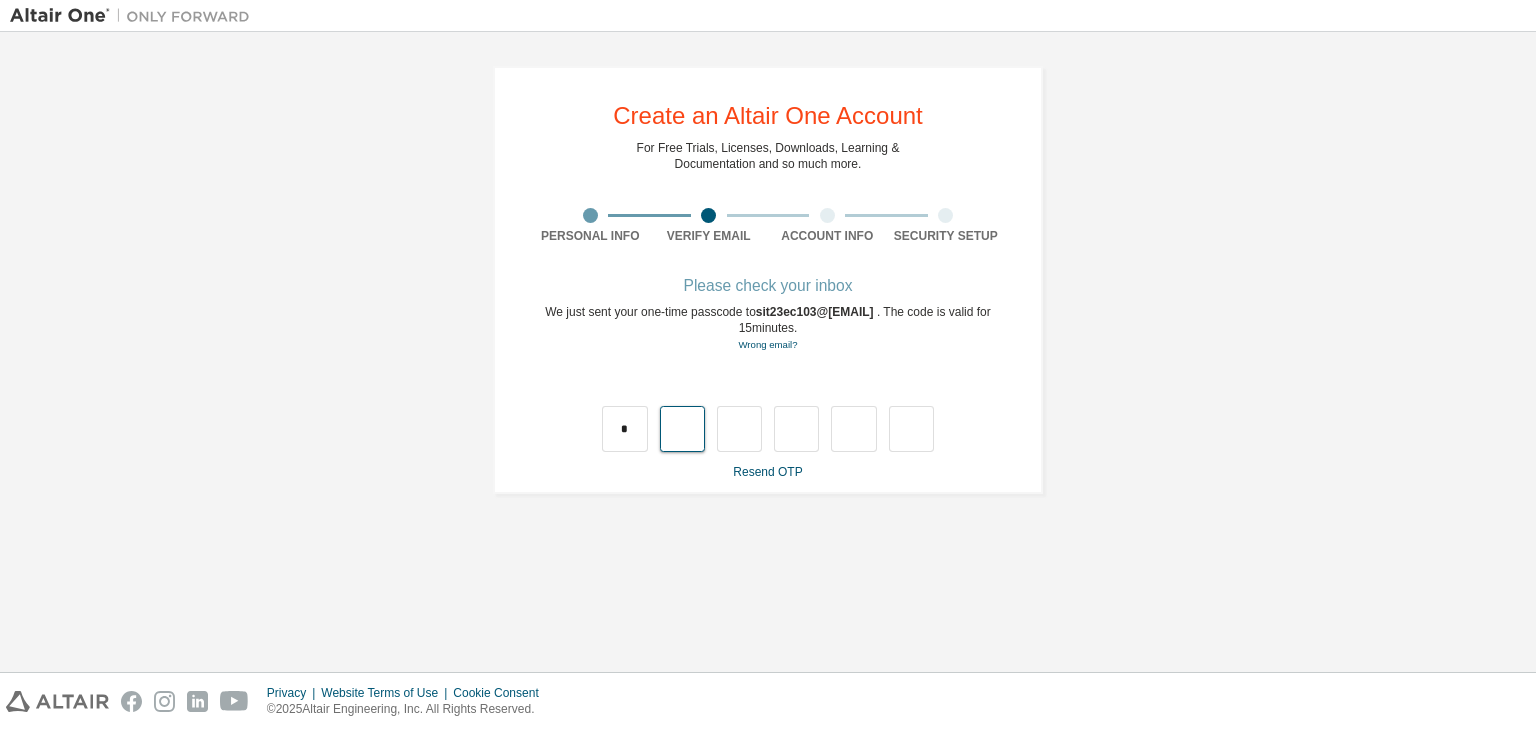 type on "*" 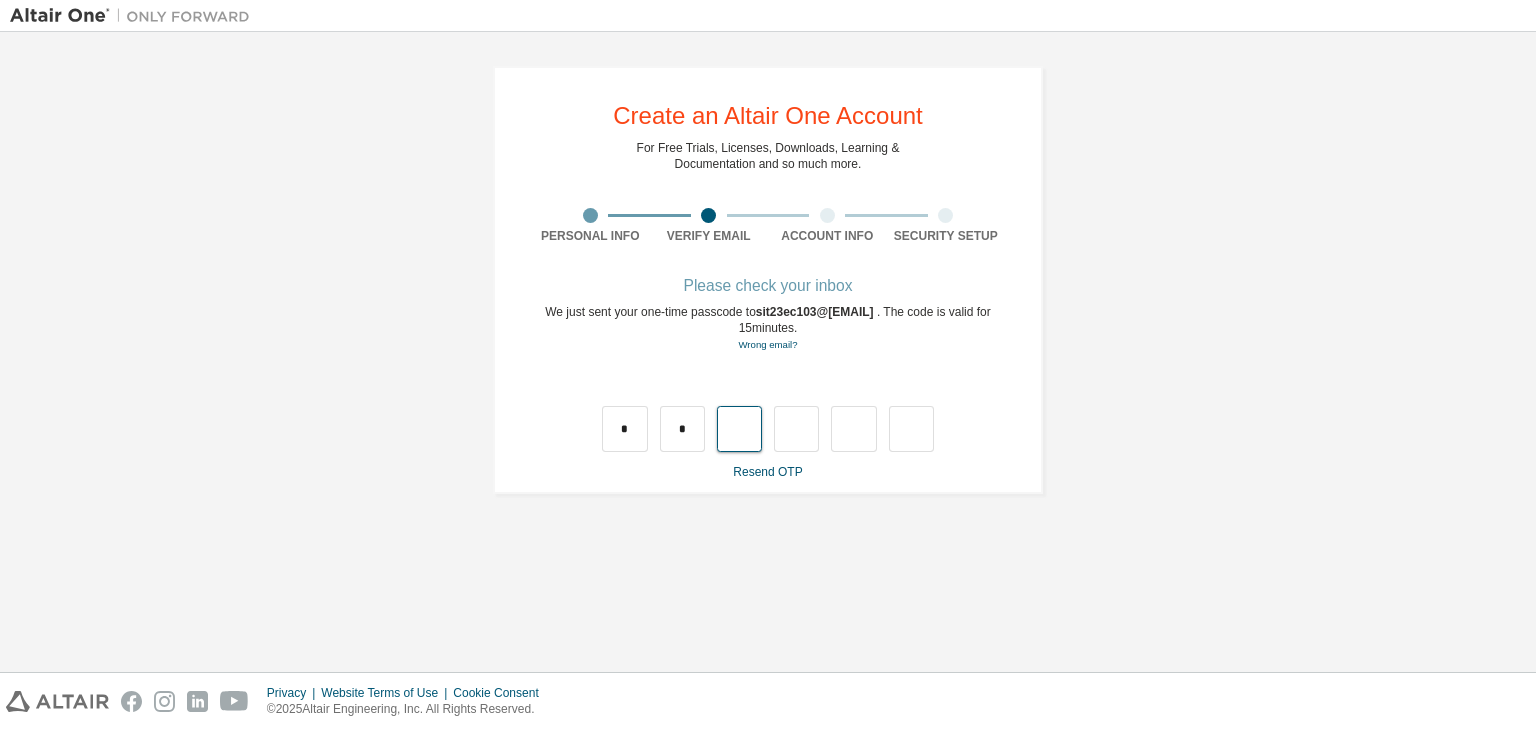 type on "*" 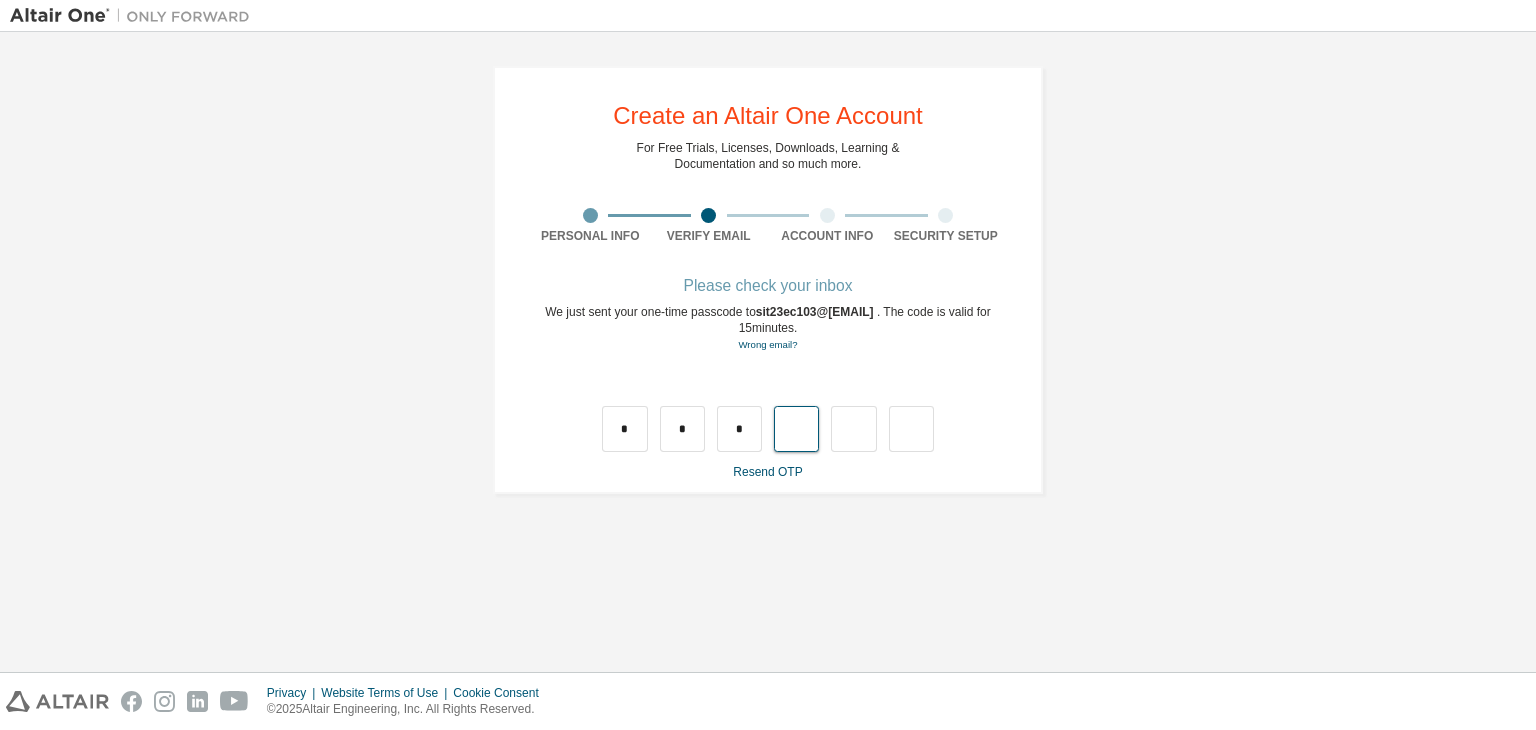 type on "*" 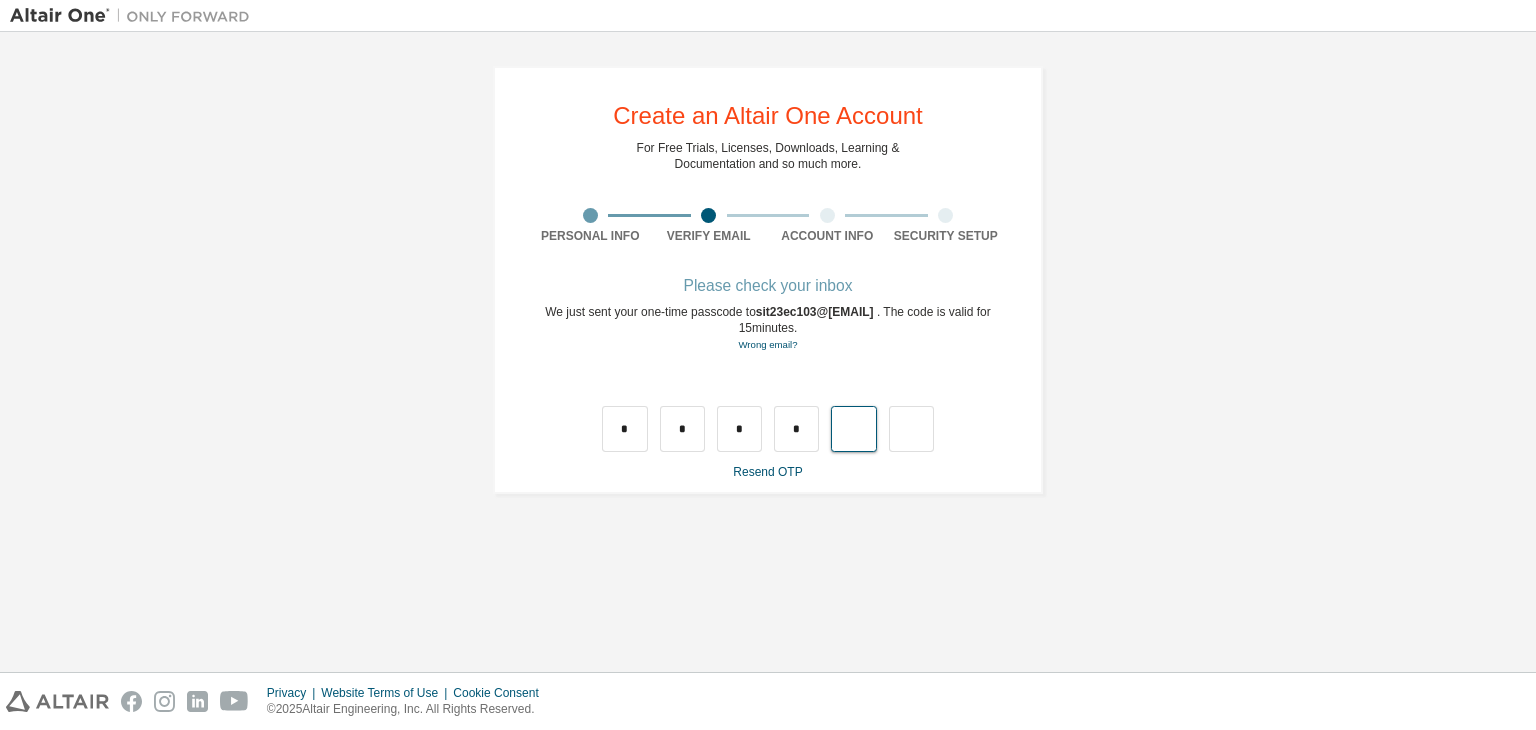 type on "*" 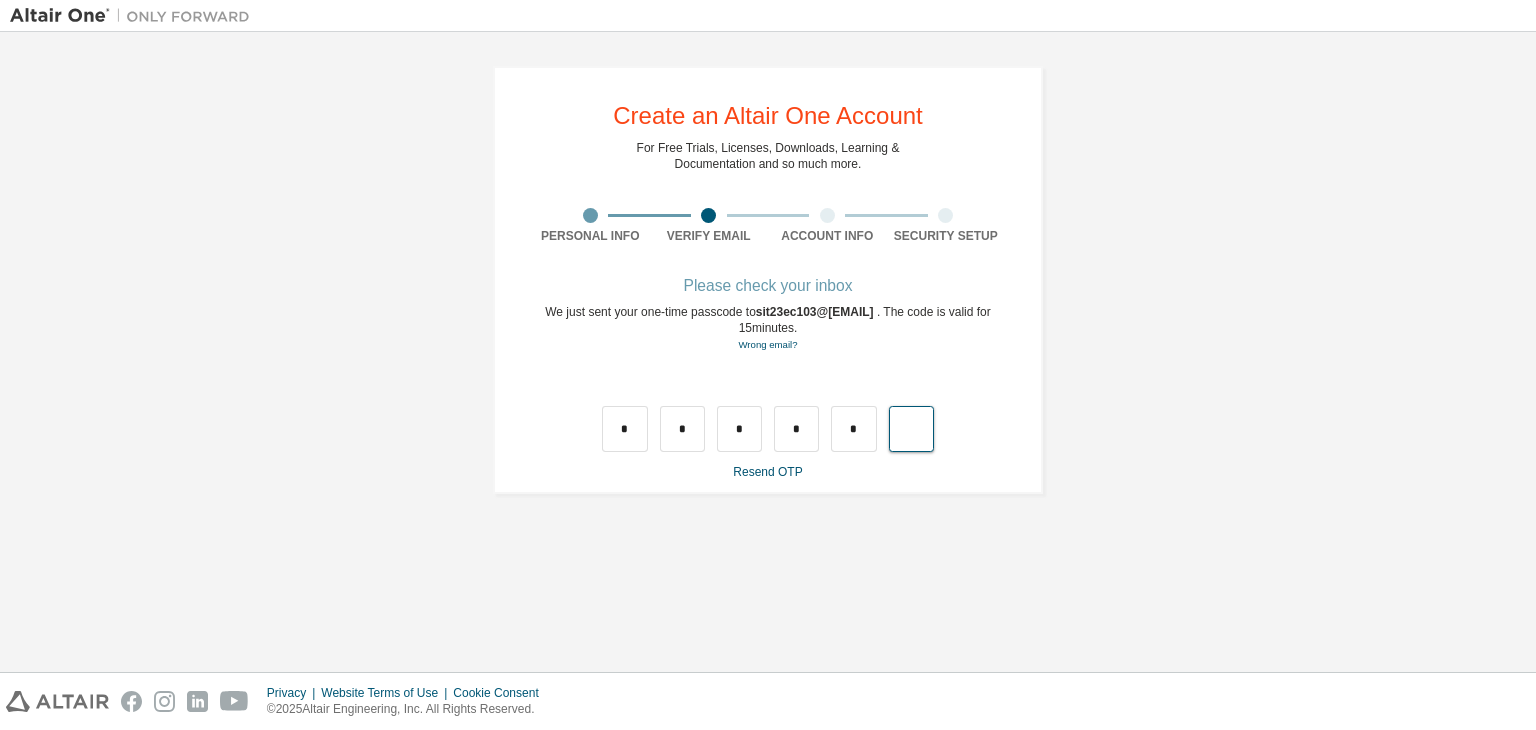type on "*" 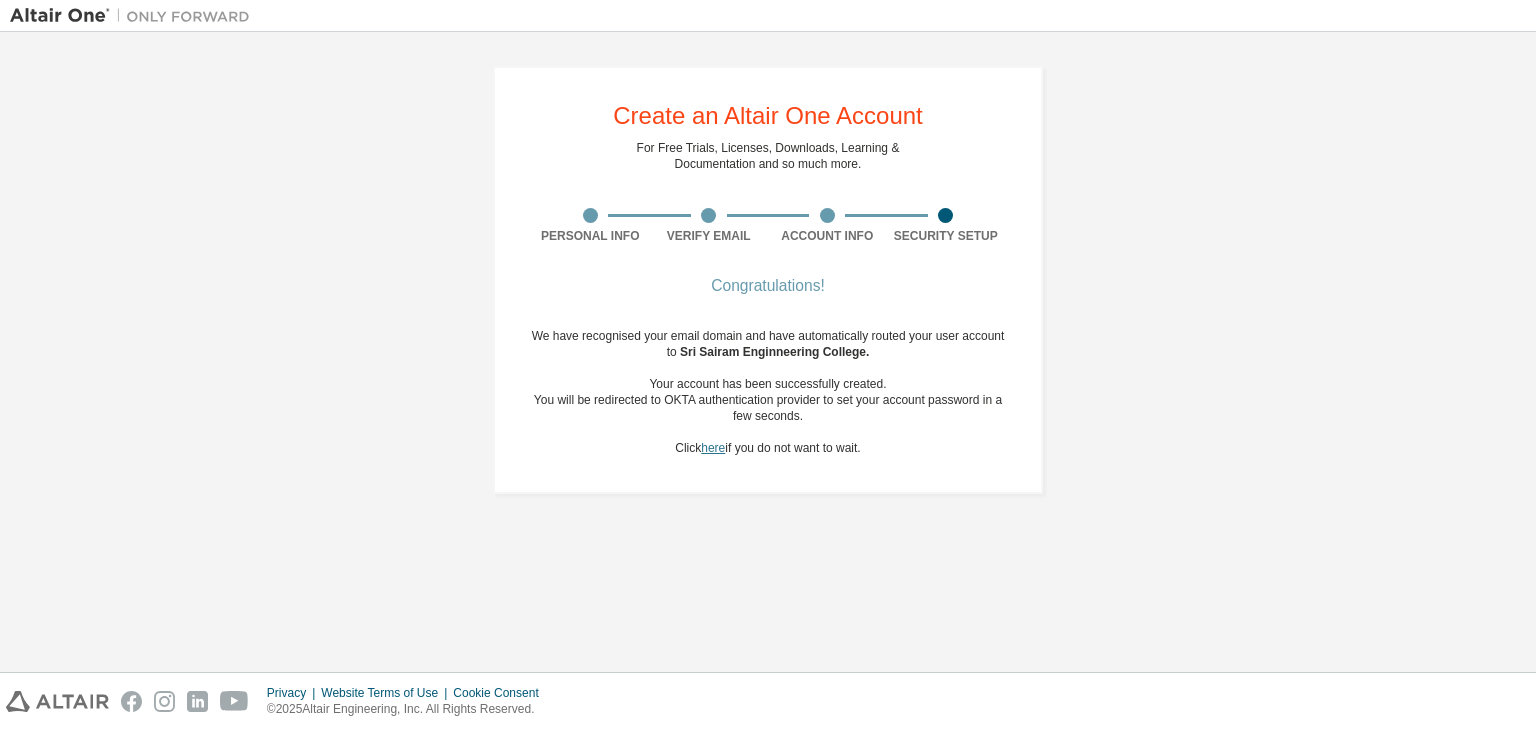click on "here" at bounding box center (713, 448) 